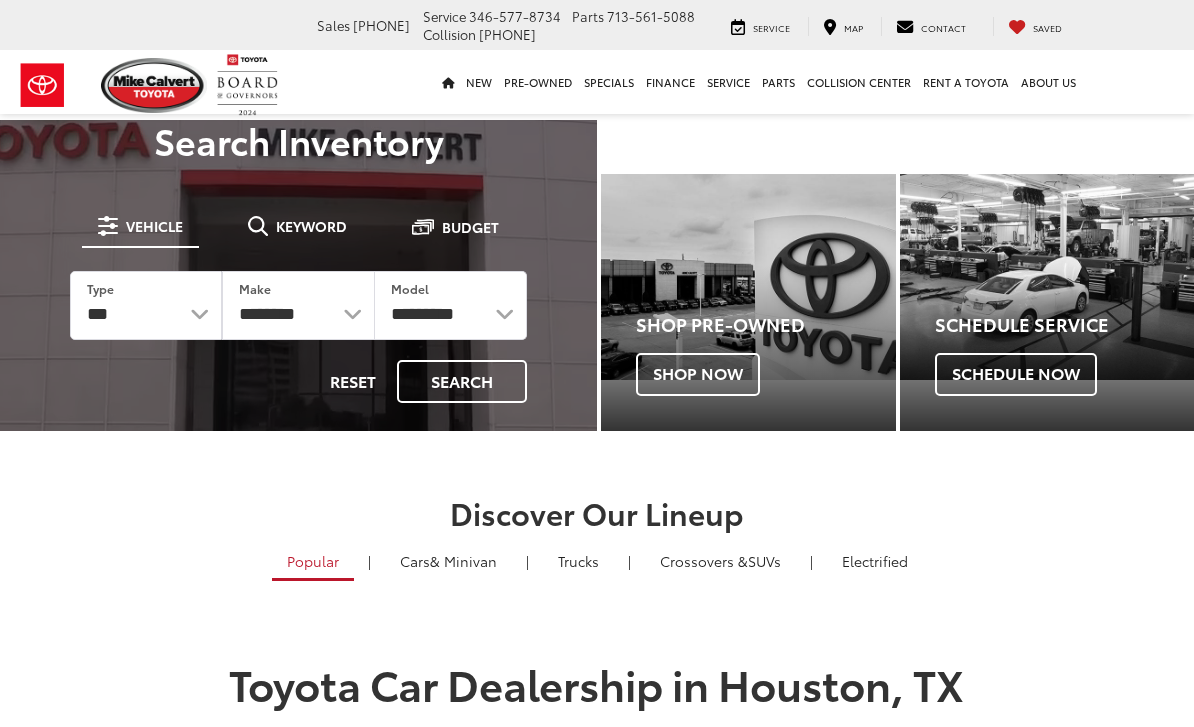 scroll, scrollTop: 0, scrollLeft: 0, axis: both 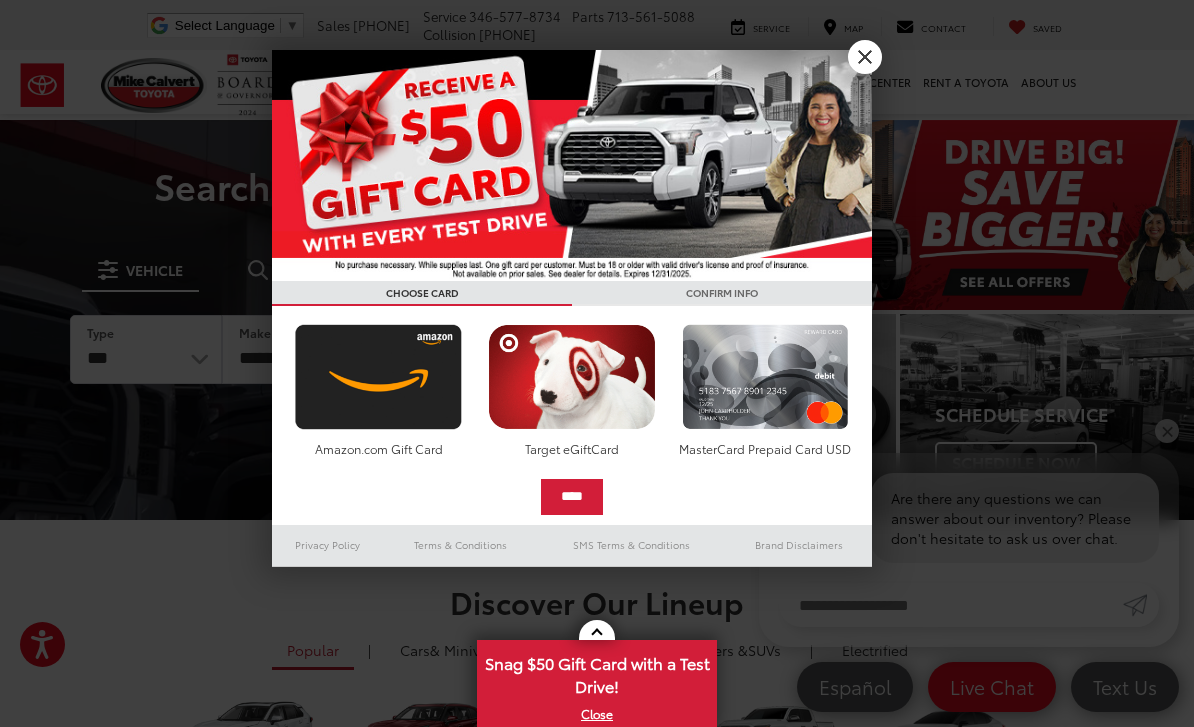 click on "X" at bounding box center (865, 57) 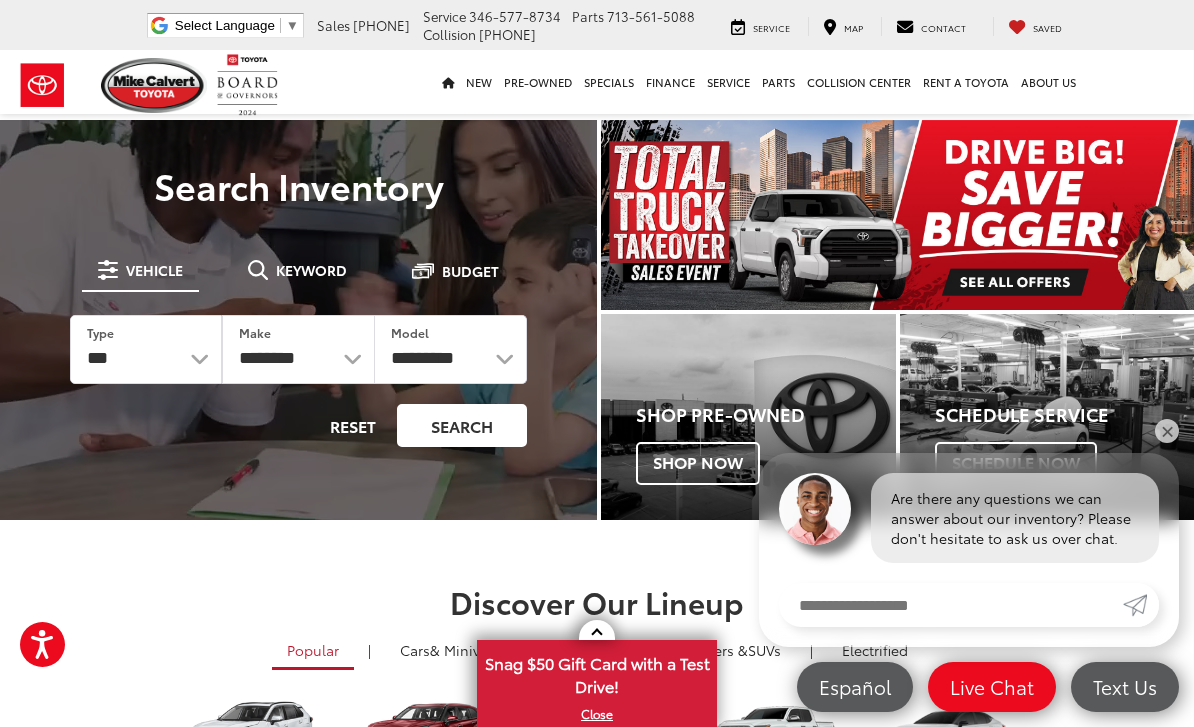 click on "Search" at bounding box center [462, 425] 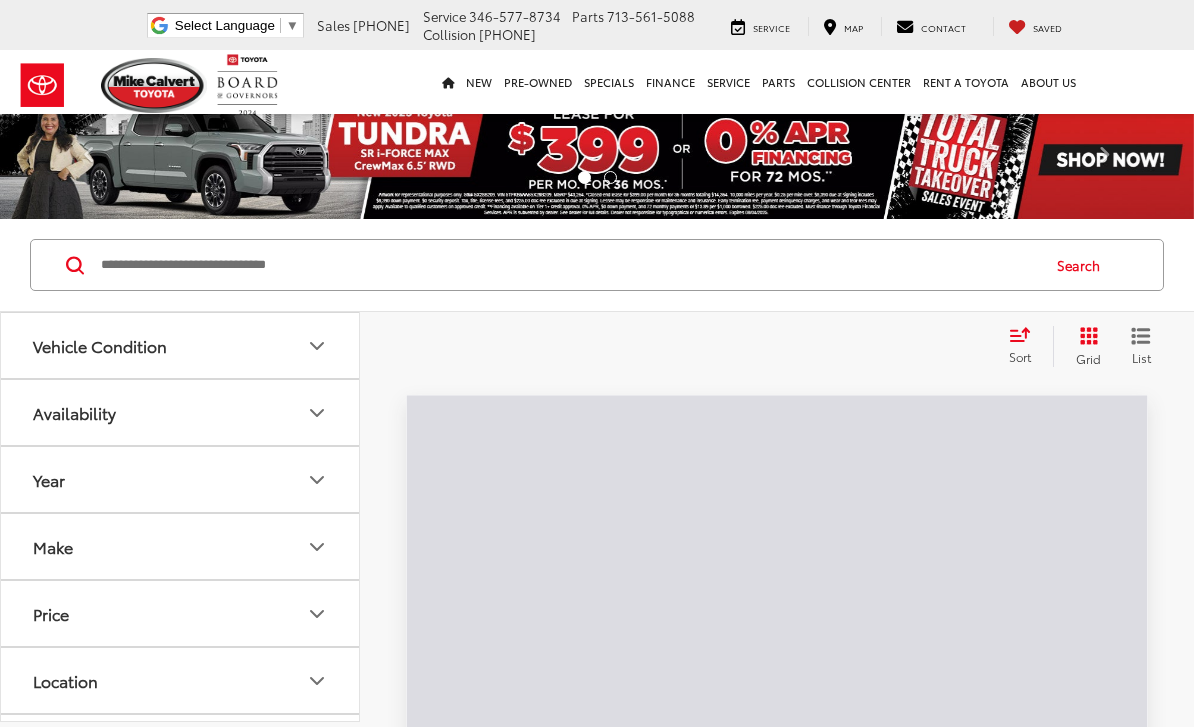 scroll, scrollTop: 0, scrollLeft: 0, axis: both 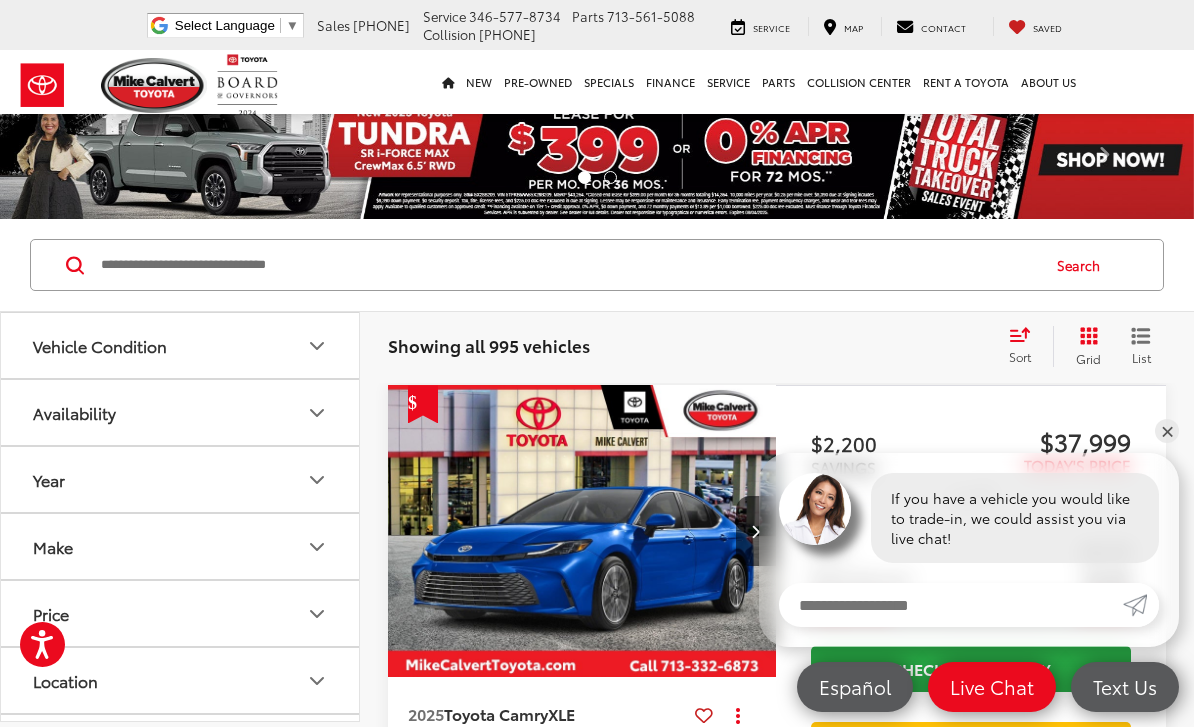click at bounding box center [568, 265] 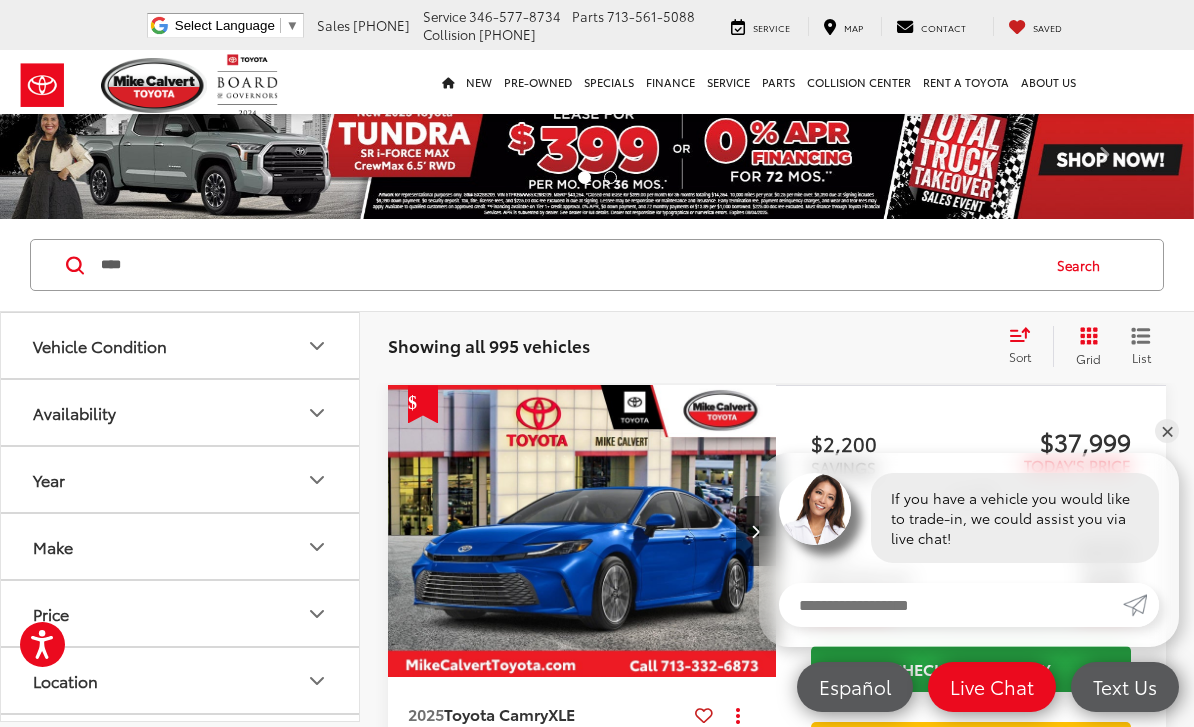 click on "Search" at bounding box center [1083, 265] 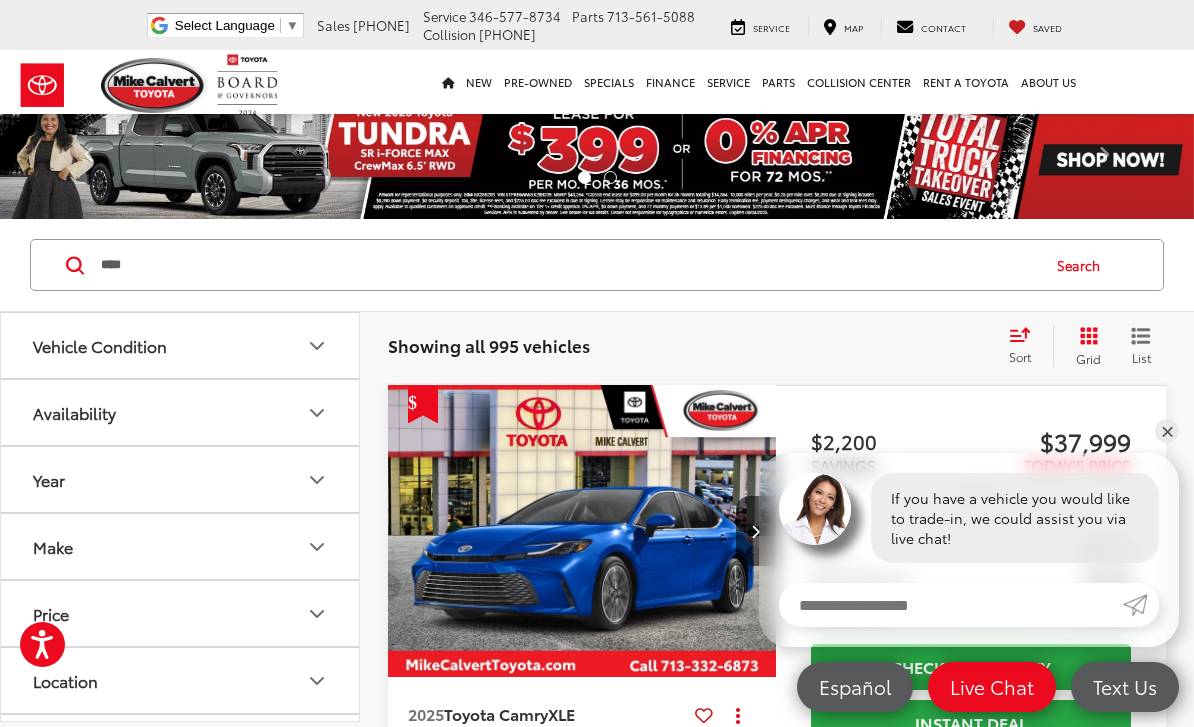 click on "Search" at bounding box center [1083, 265] 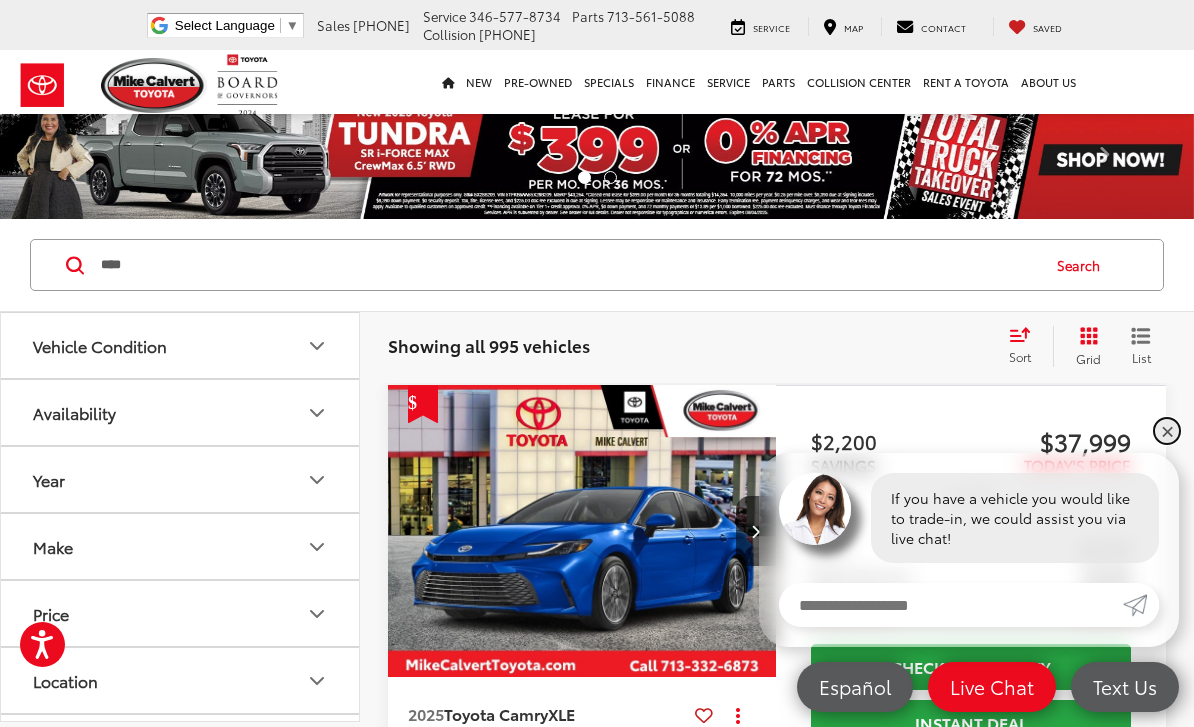 click on "✕" at bounding box center [1167, 431] 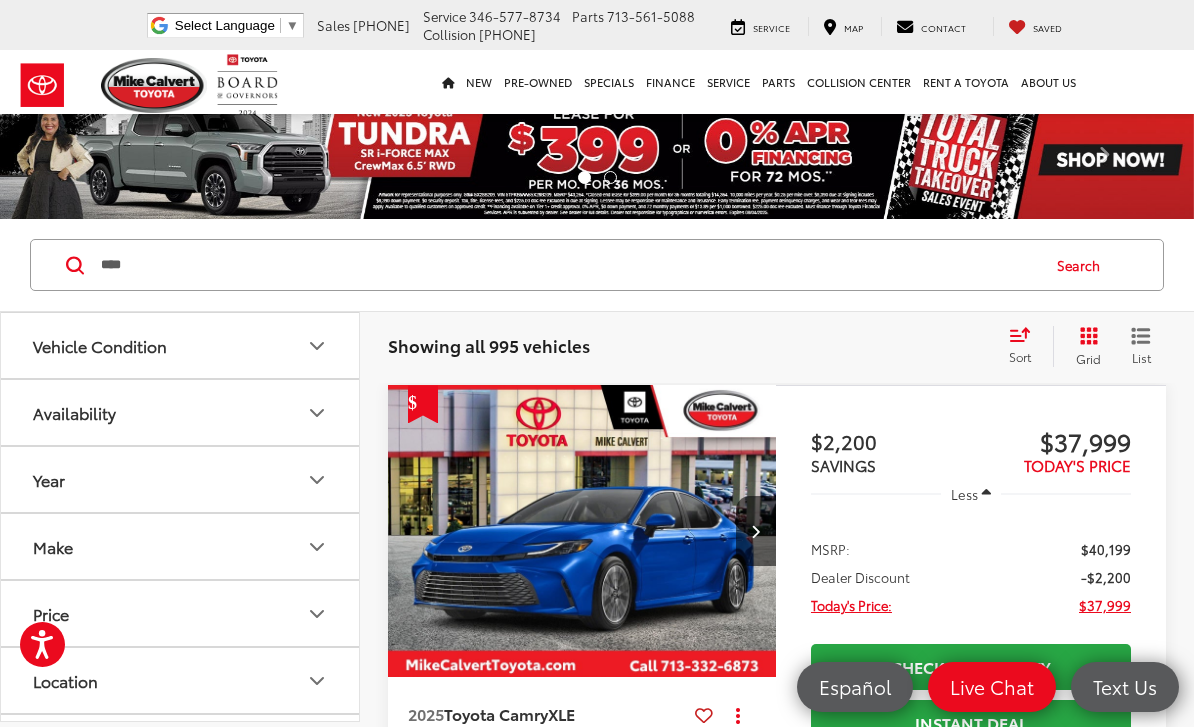 click on "Search" at bounding box center (1083, 265) 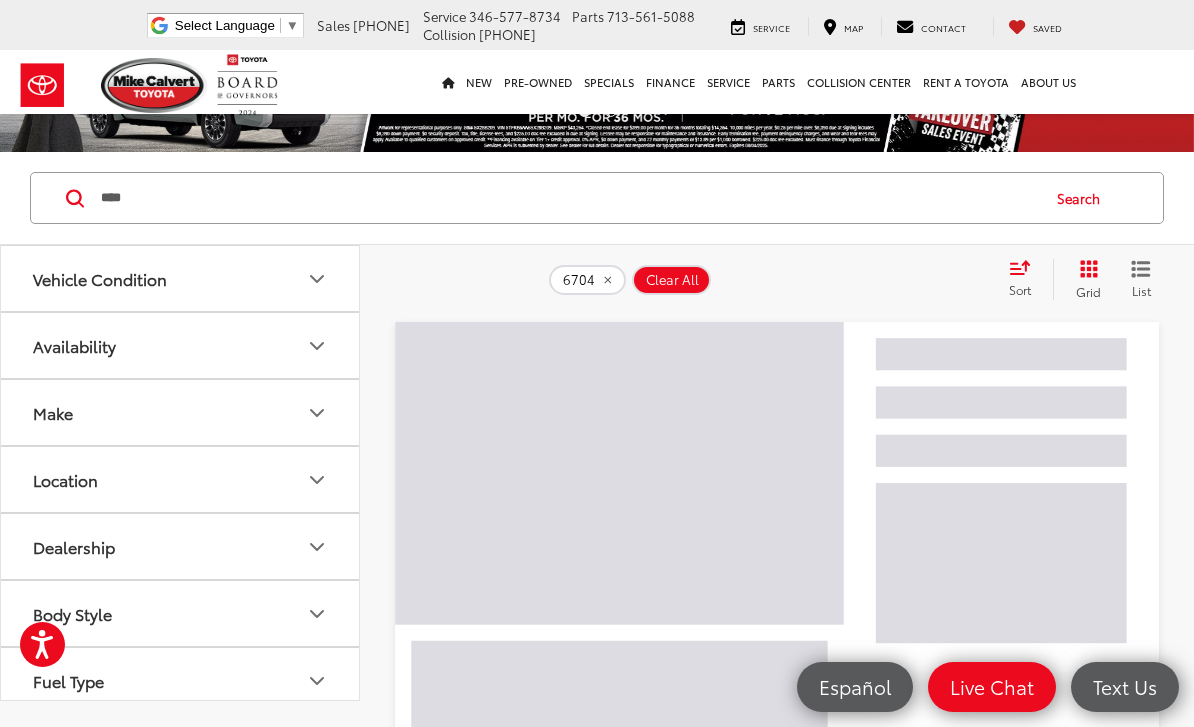 scroll, scrollTop: 0, scrollLeft: 0, axis: both 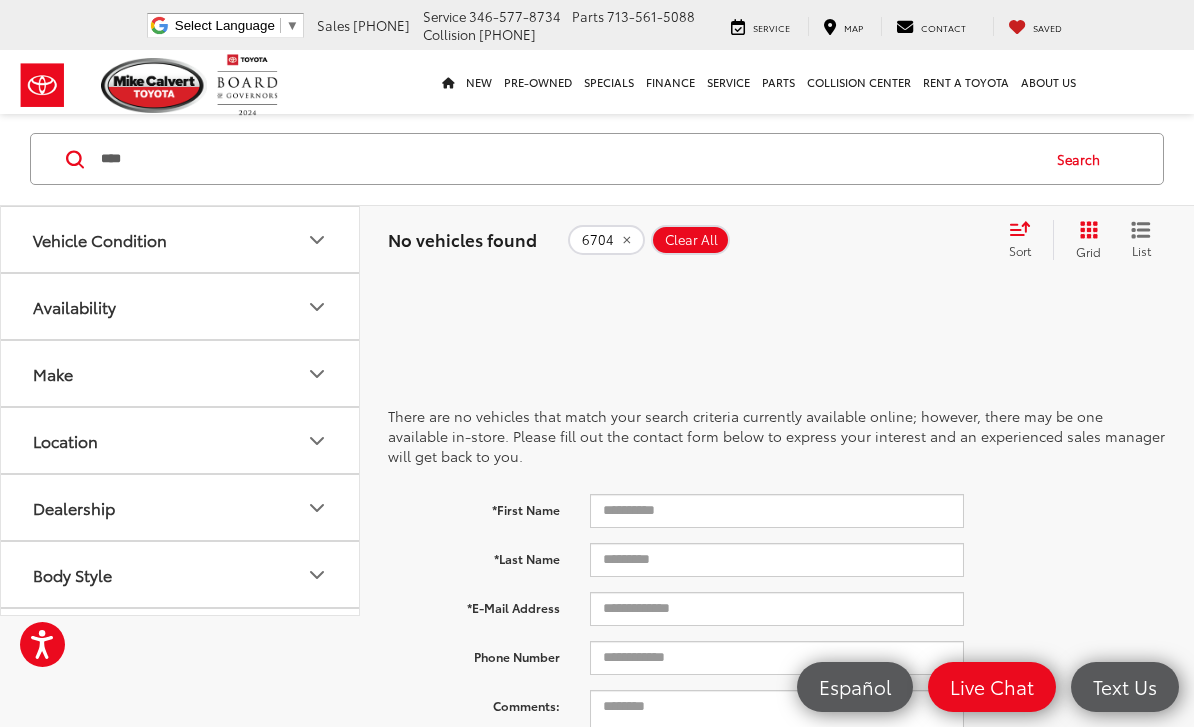 click on "****" at bounding box center [568, 159] 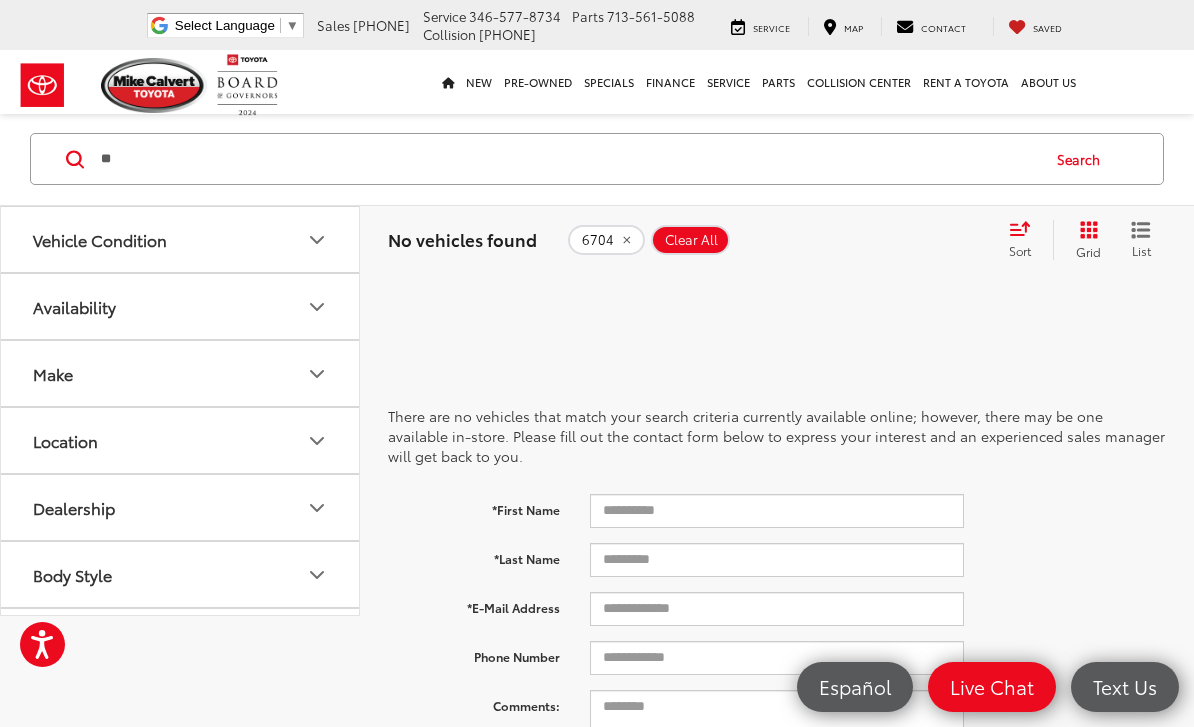 type on "*" 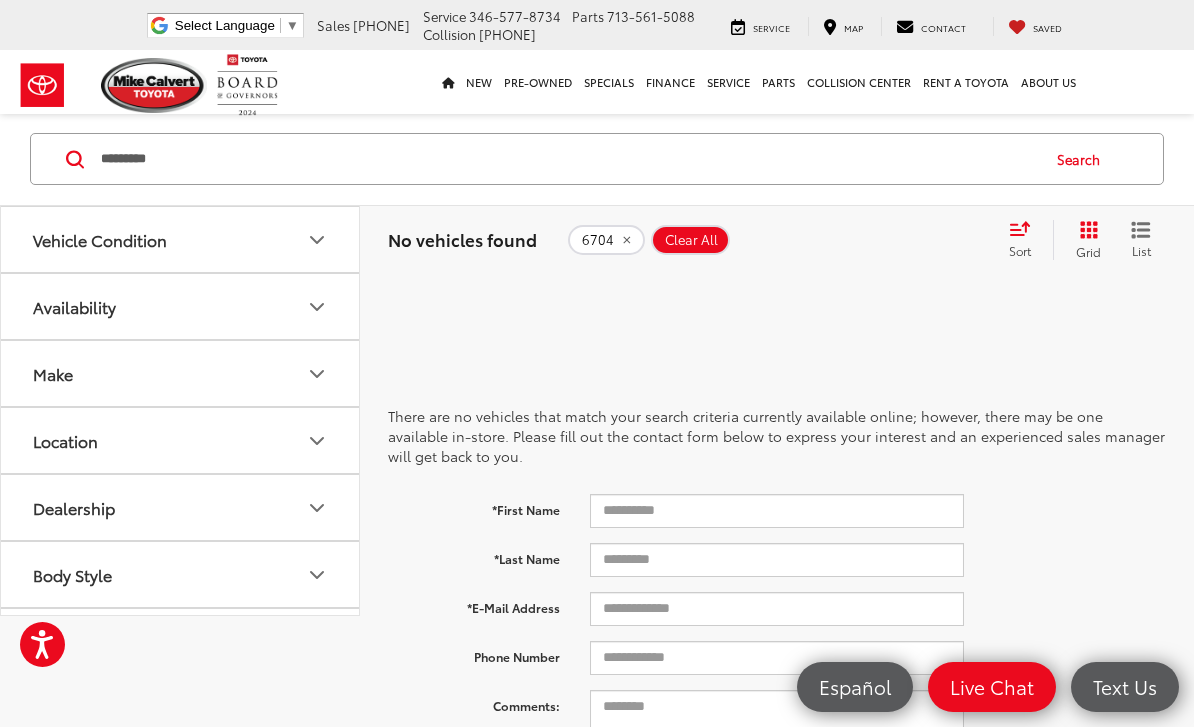 type on "*********" 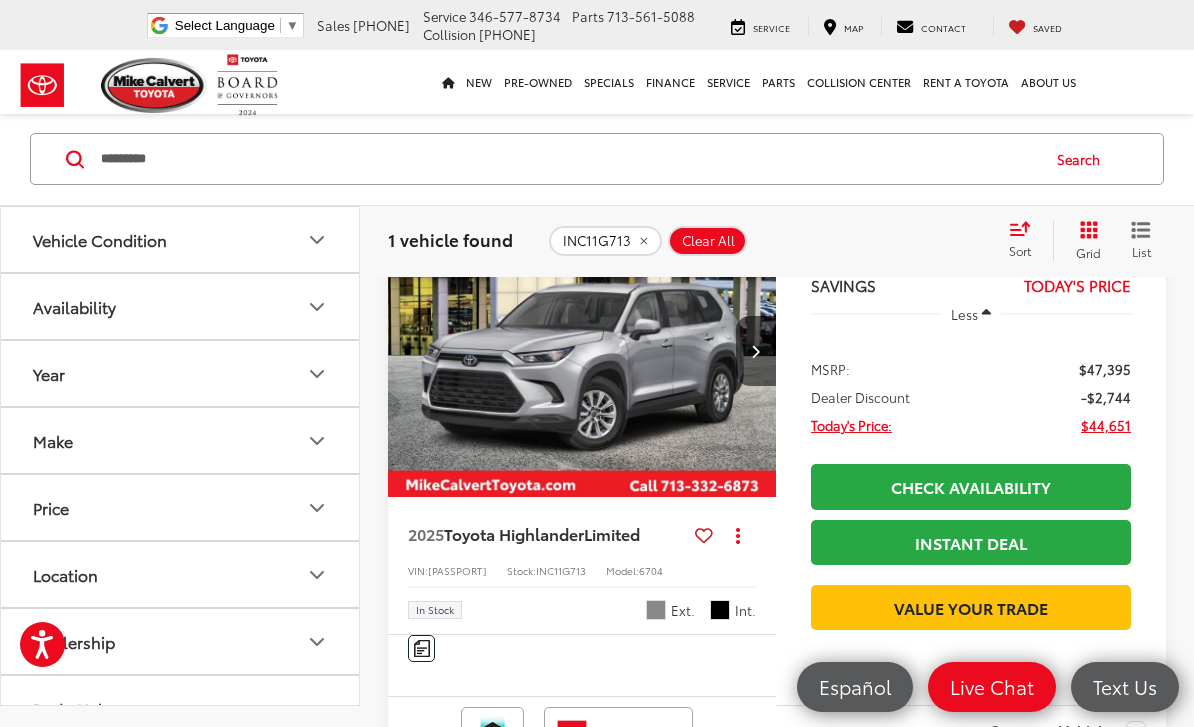 scroll, scrollTop: 181, scrollLeft: 0, axis: vertical 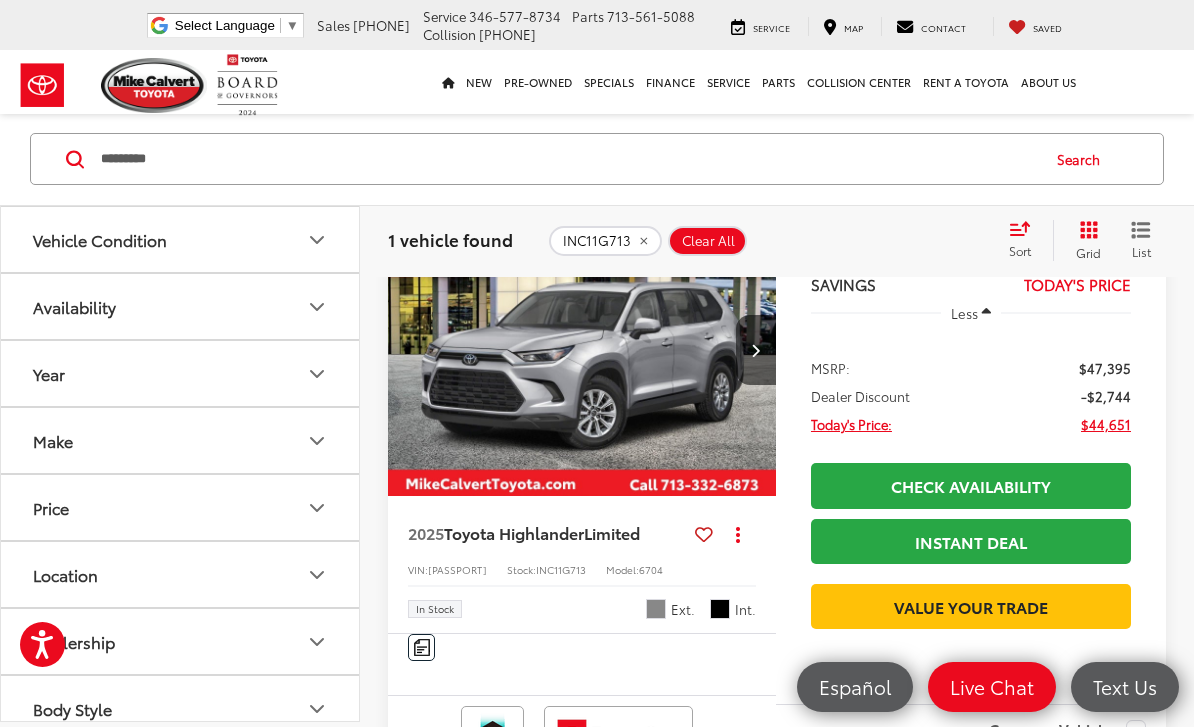 click at bounding box center (582, 350) 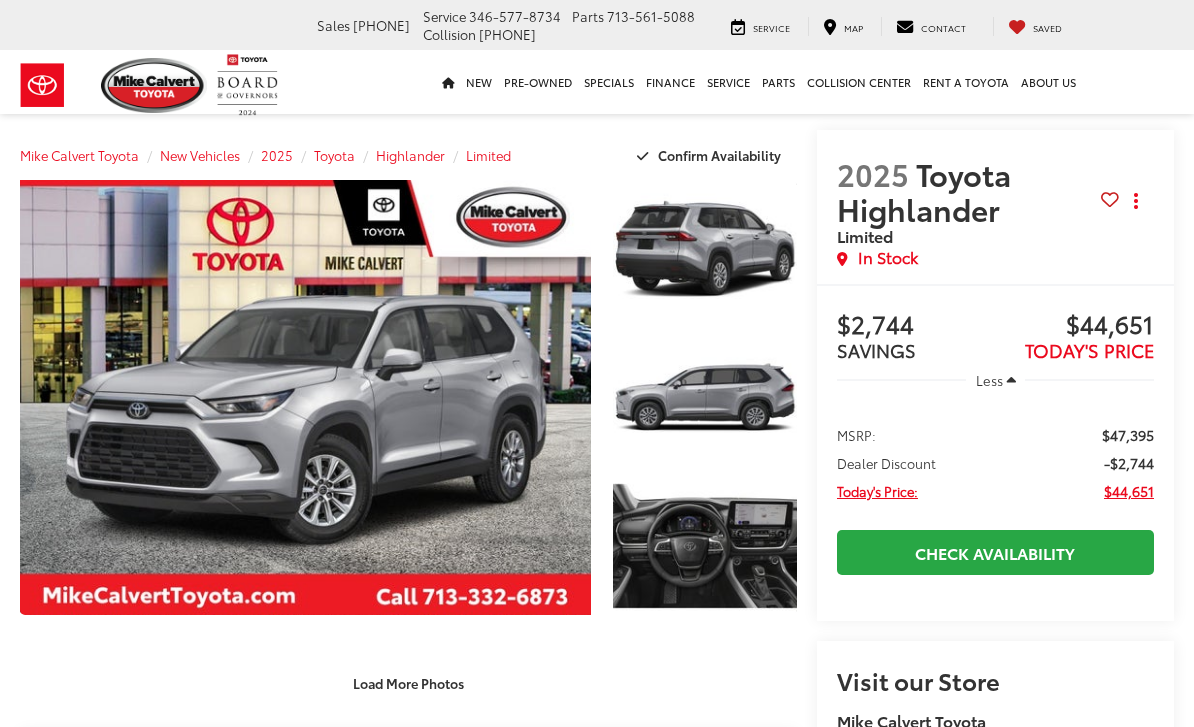 scroll, scrollTop: 0, scrollLeft: 0, axis: both 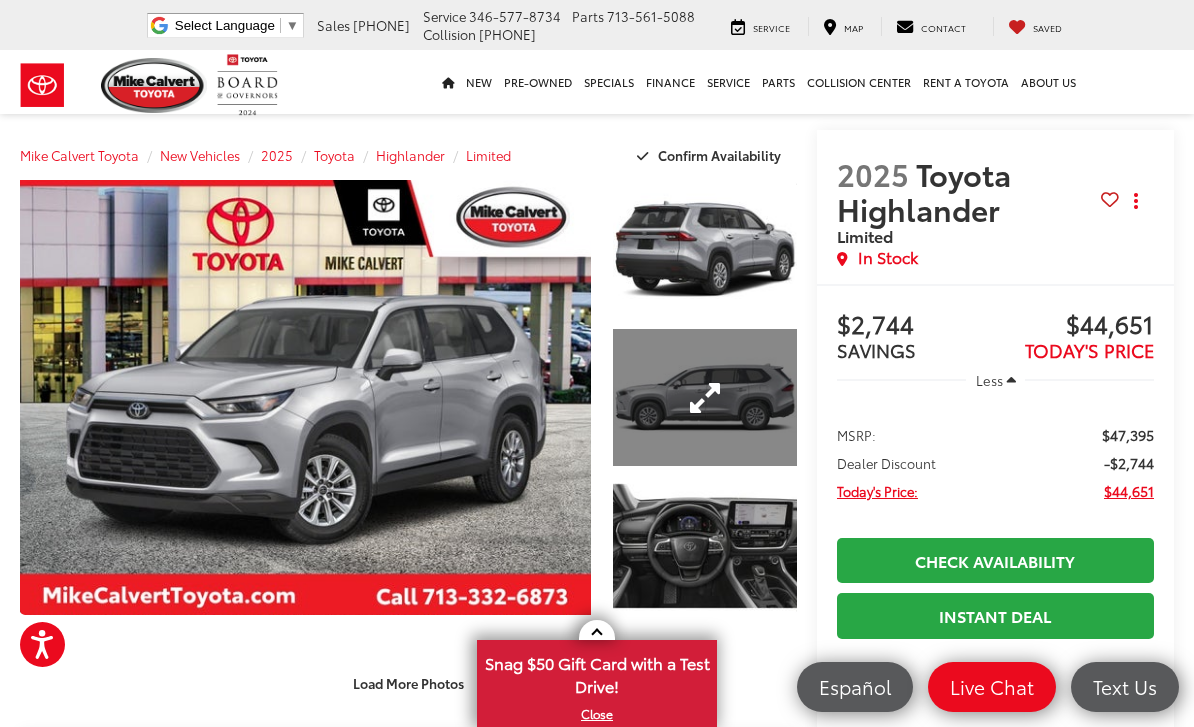 click at bounding box center (705, 398) 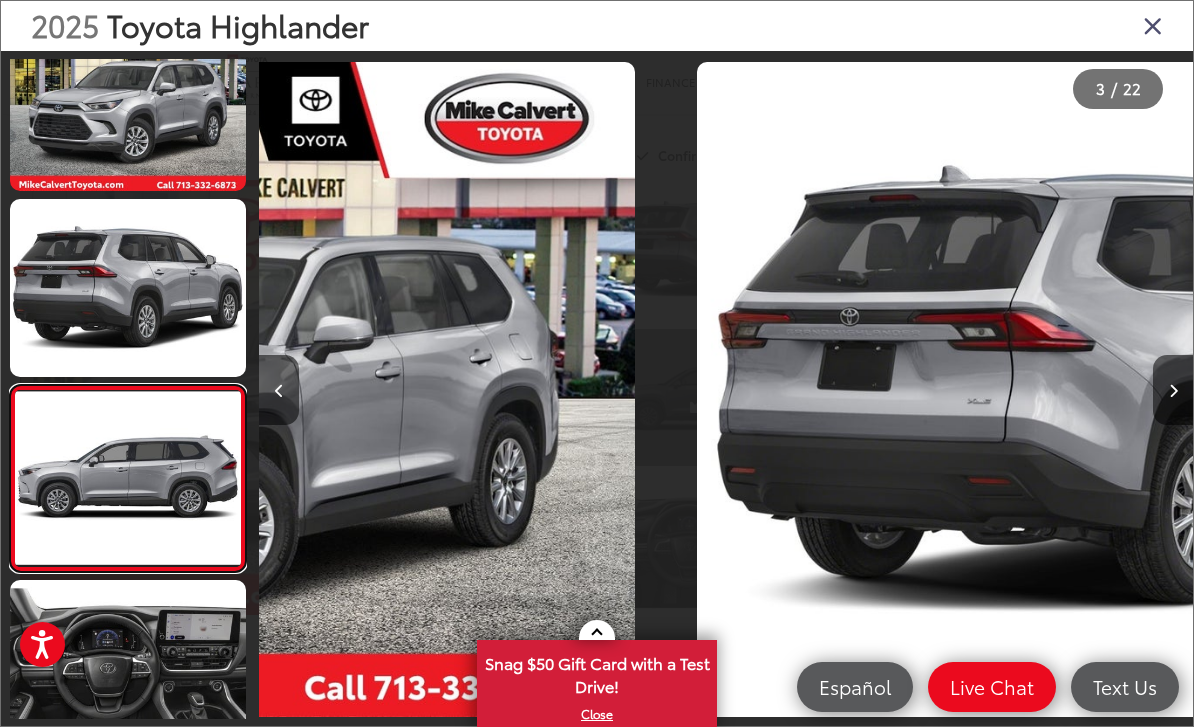 scroll, scrollTop: 0, scrollLeft: 1585, axis: horizontal 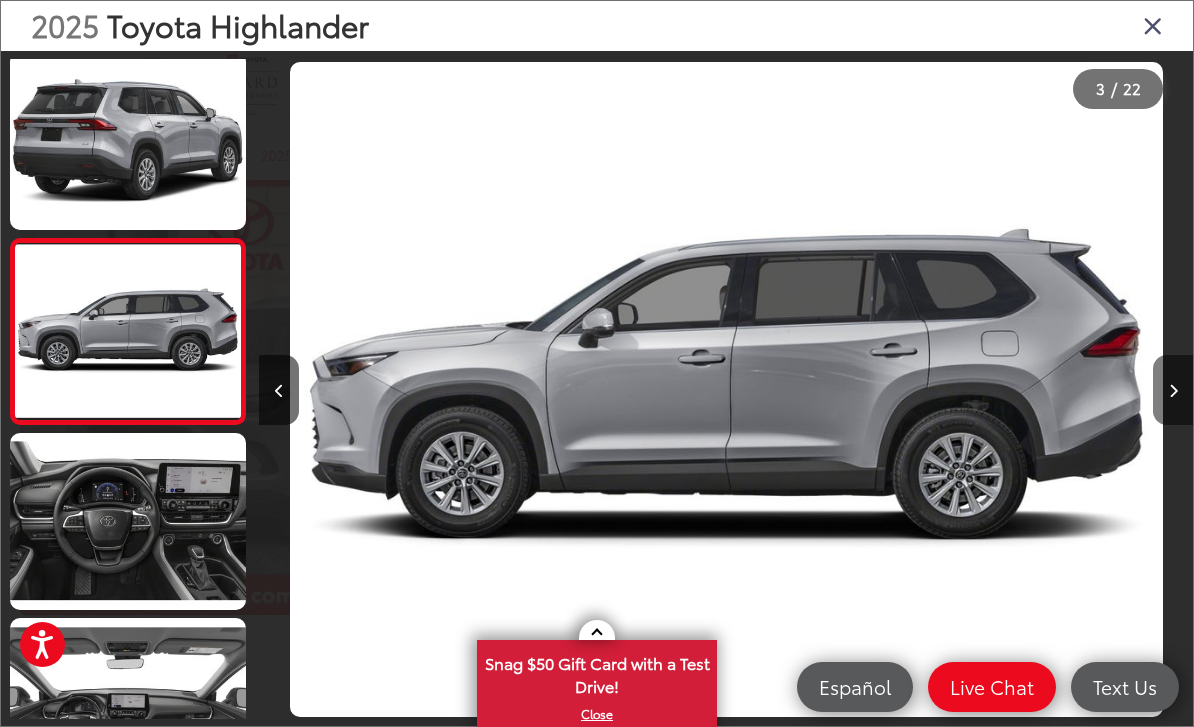 click at bounding box center (1173, 390) 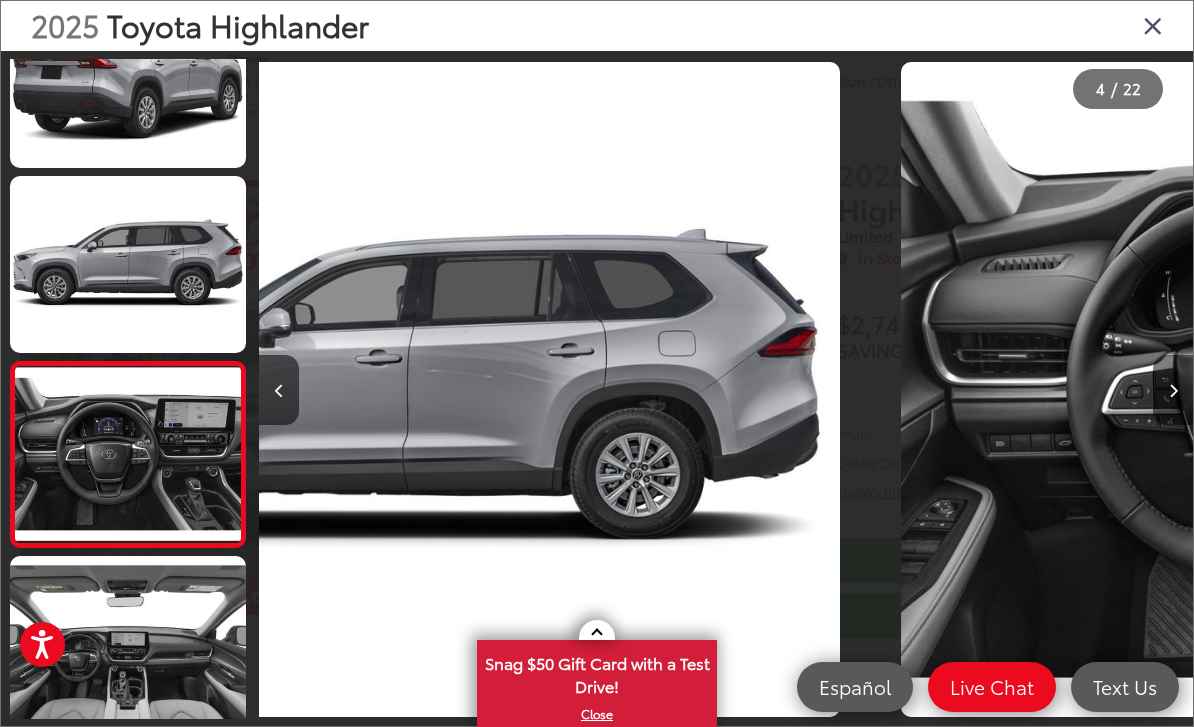scroll, scrollTop: 357, scrollLeft: 0, axis: vertical 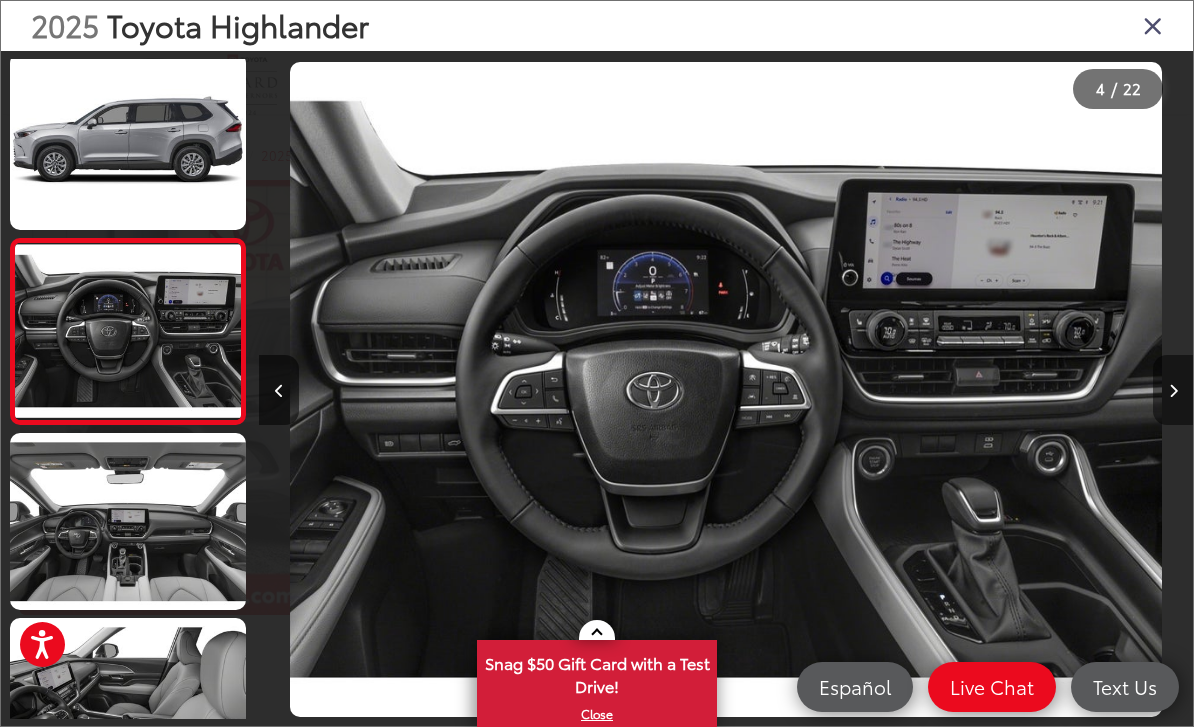 click at bounding box center (1173, 390) 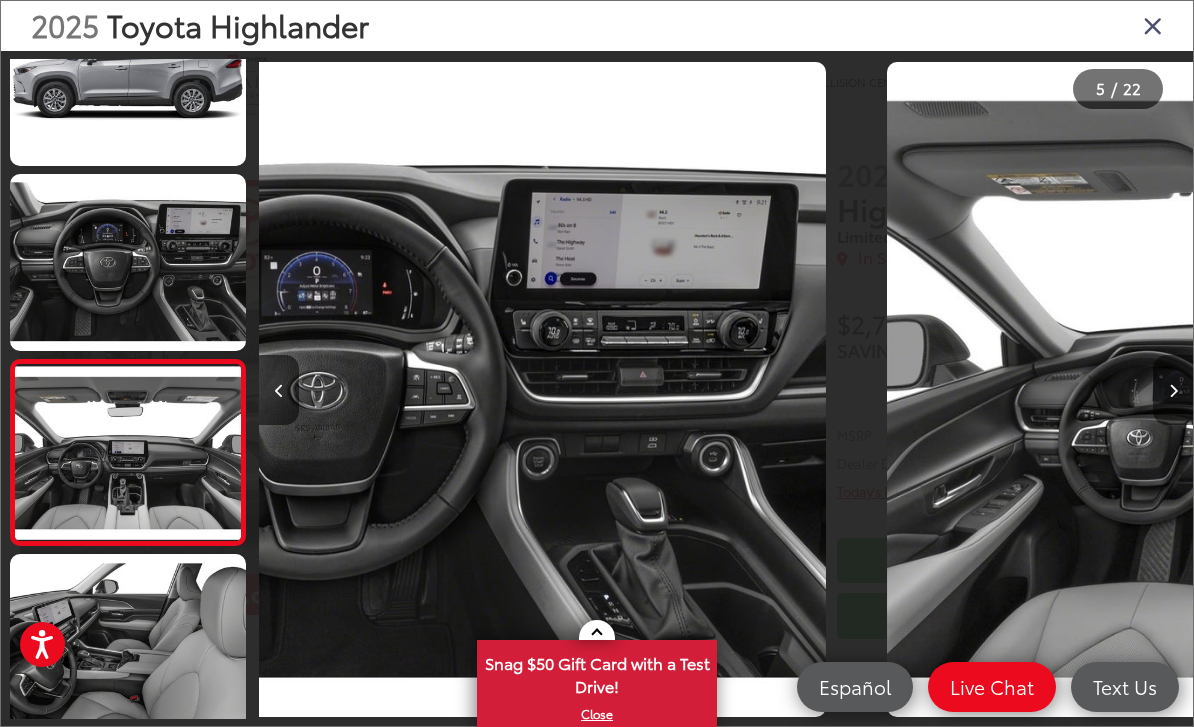 scroll, scrollTop: 0, scrollLeft: 3455, axis: horizontal 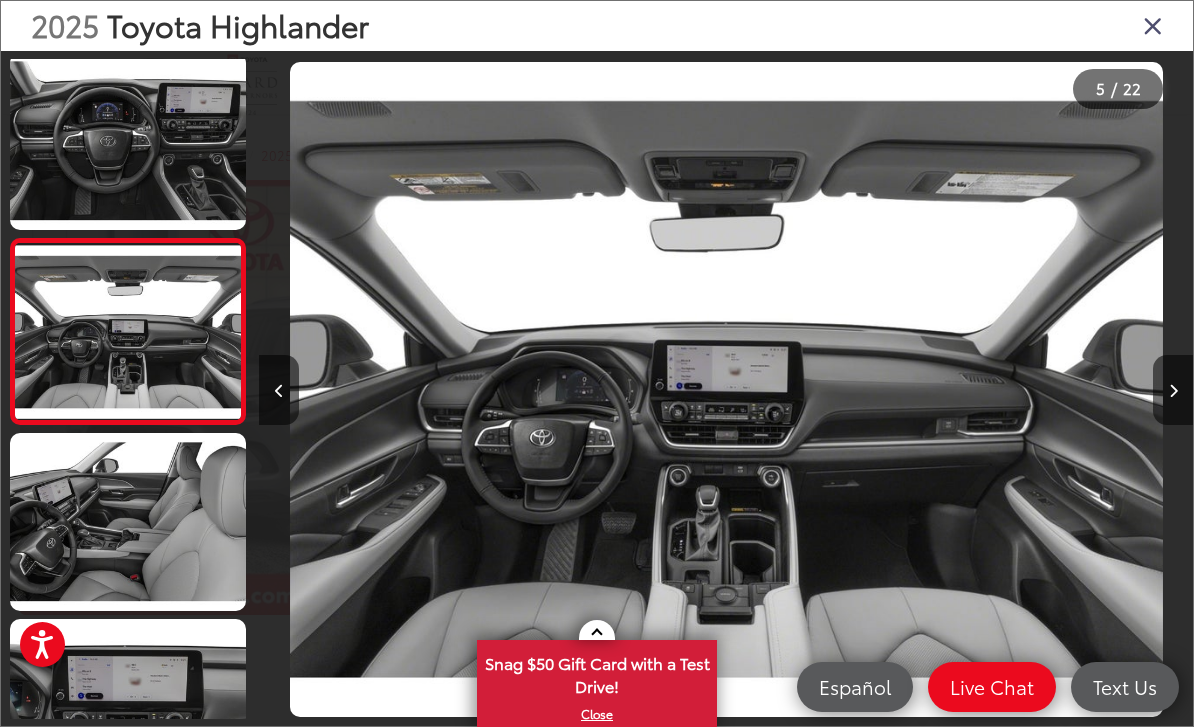 click at bounding box center (1076, 389) 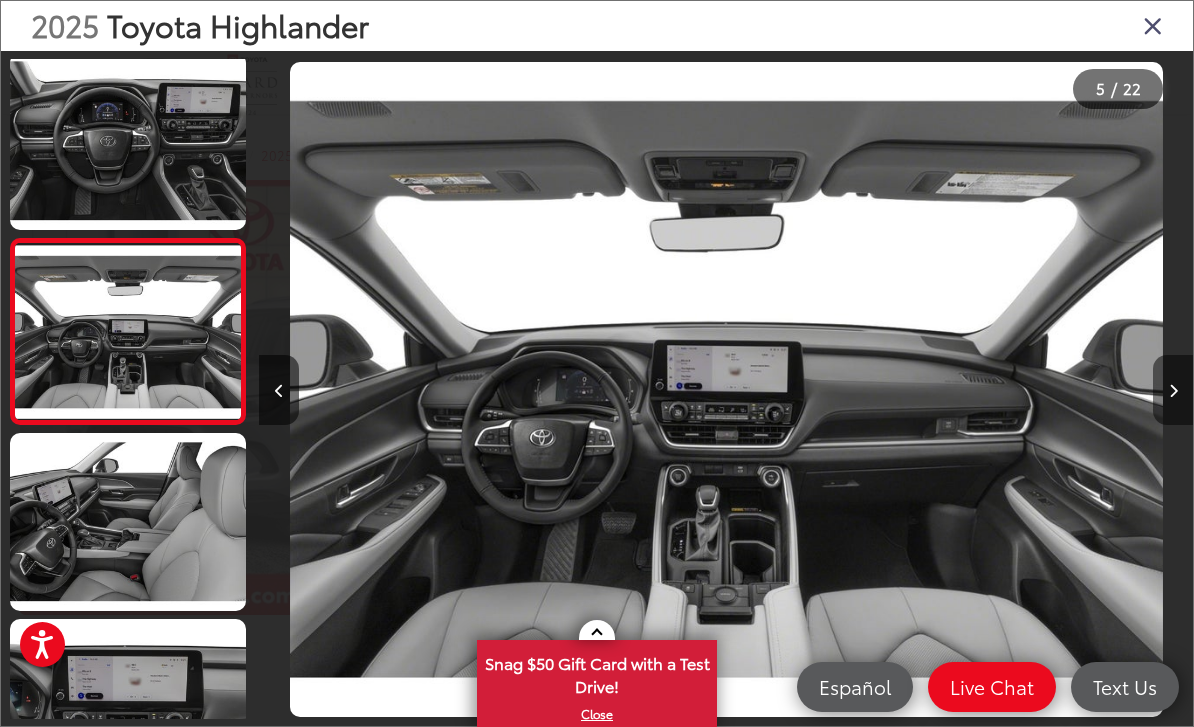 click at bounding box center [1173, 390] 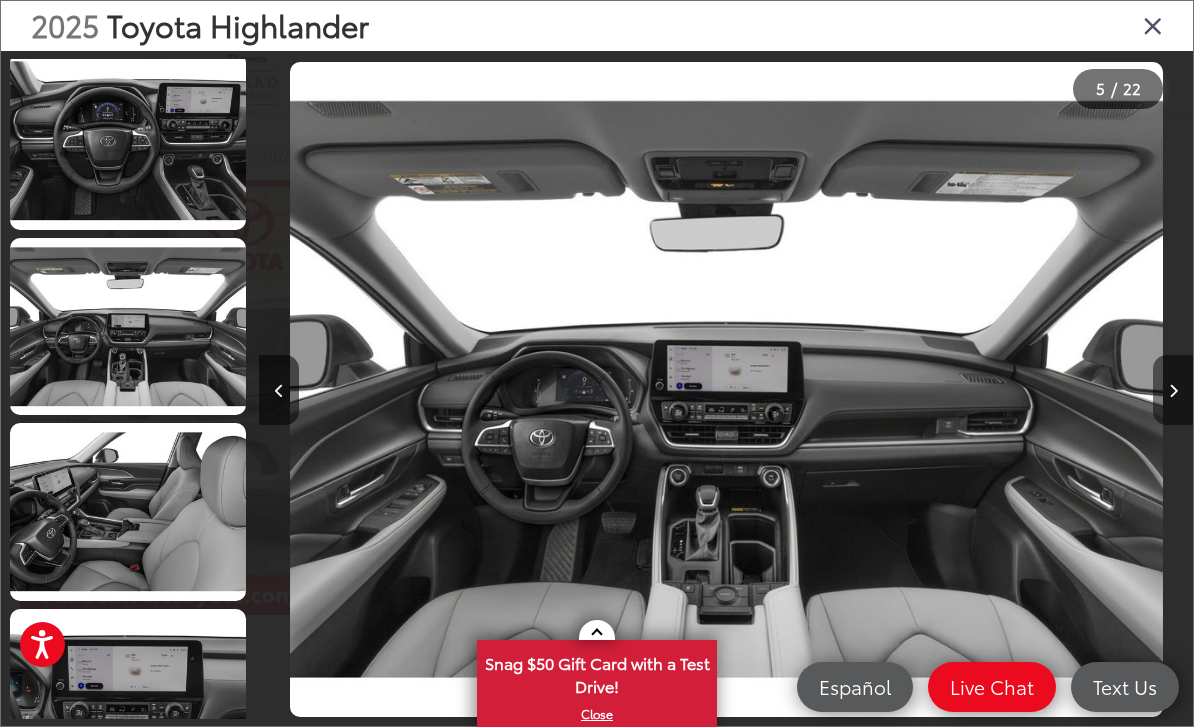 scroll, scrollTop: 0, scrollLeft: 4070, axis: horizontal 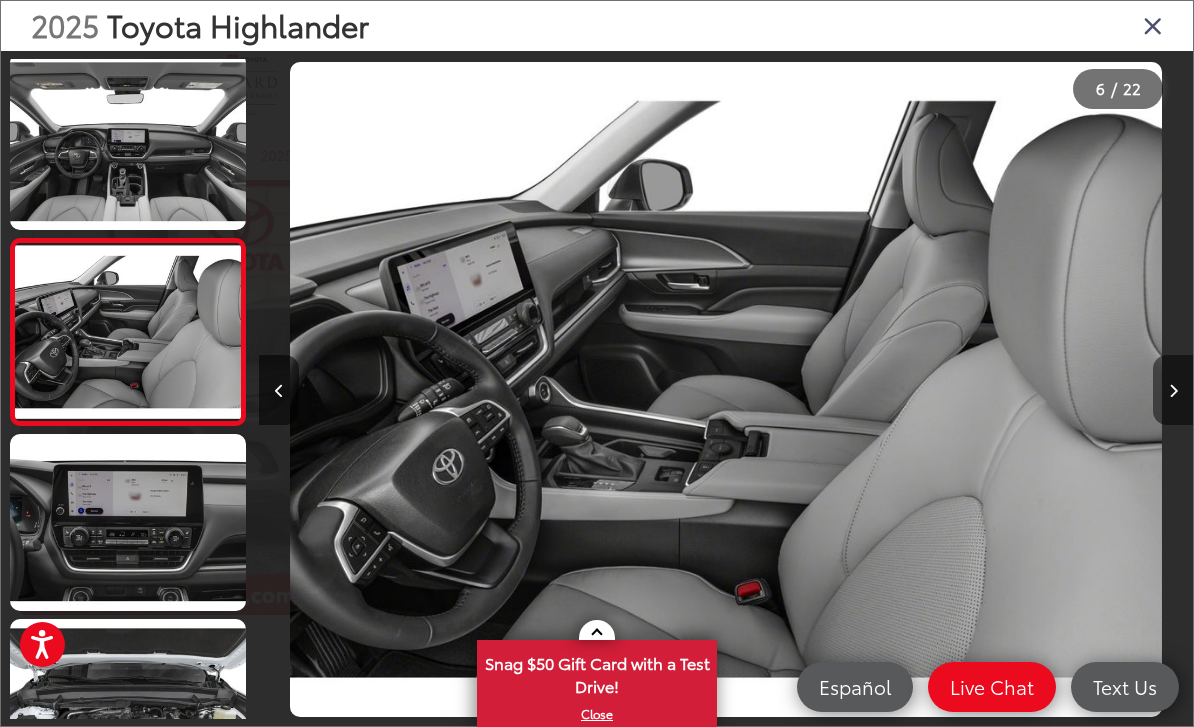click at bounding box center [1173, 390] 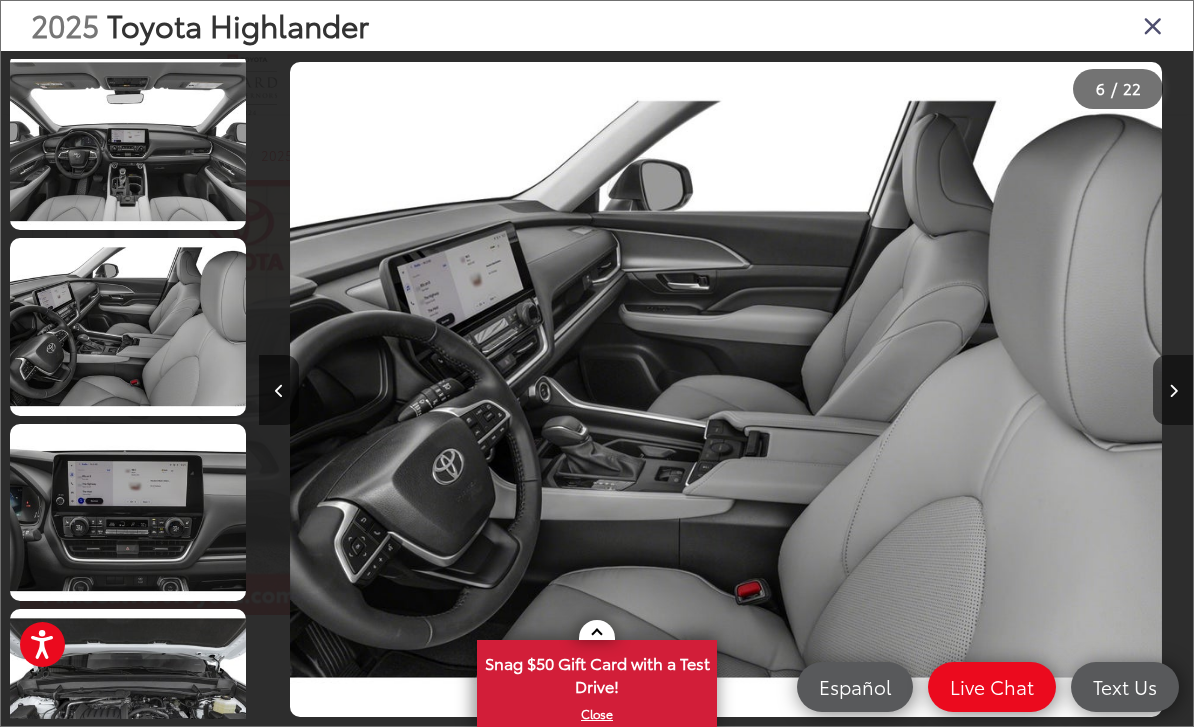 scroll, scrollTop: 0, scrollLeft: 5484, axis: horizontal 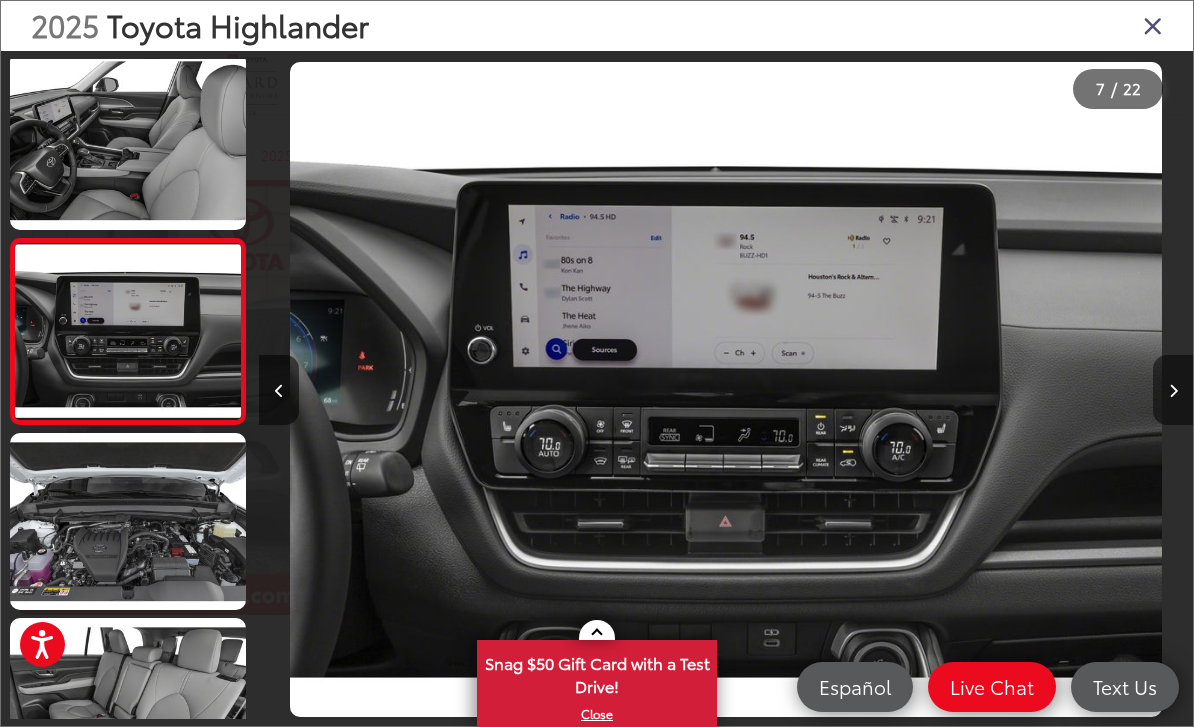 click at bounding box center (1173, 390) 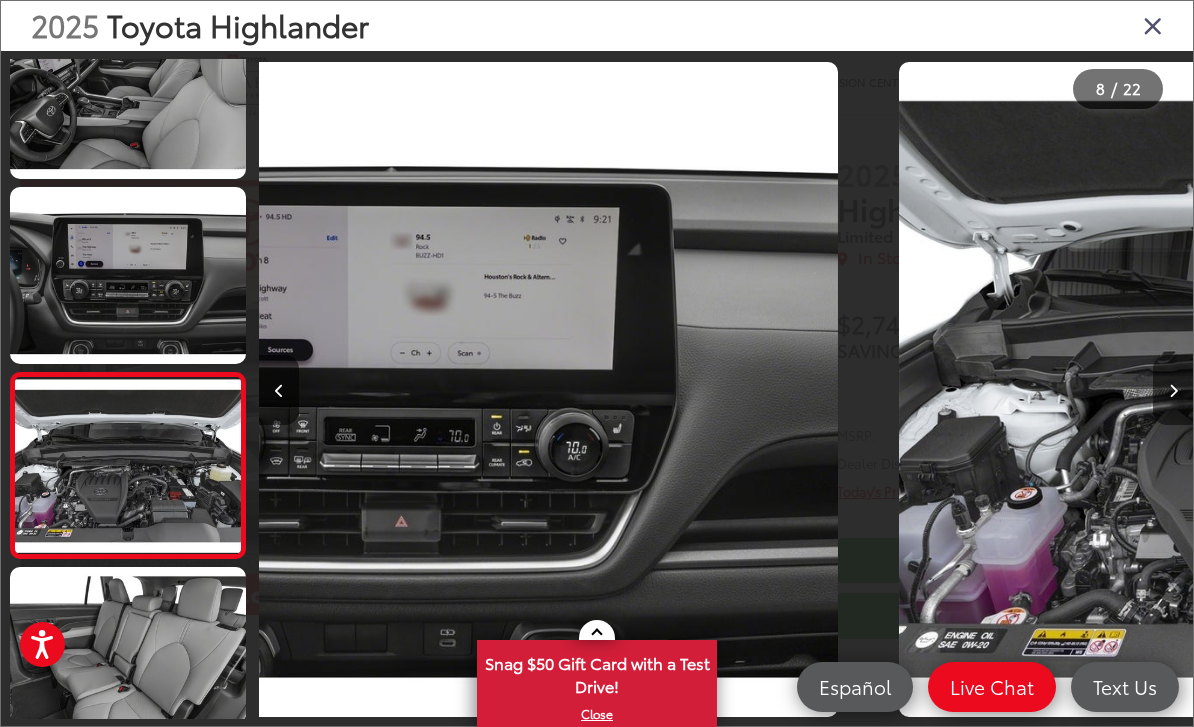 scroll, scrollTop: 0, scrollLeft: 6351, axis: horizontal 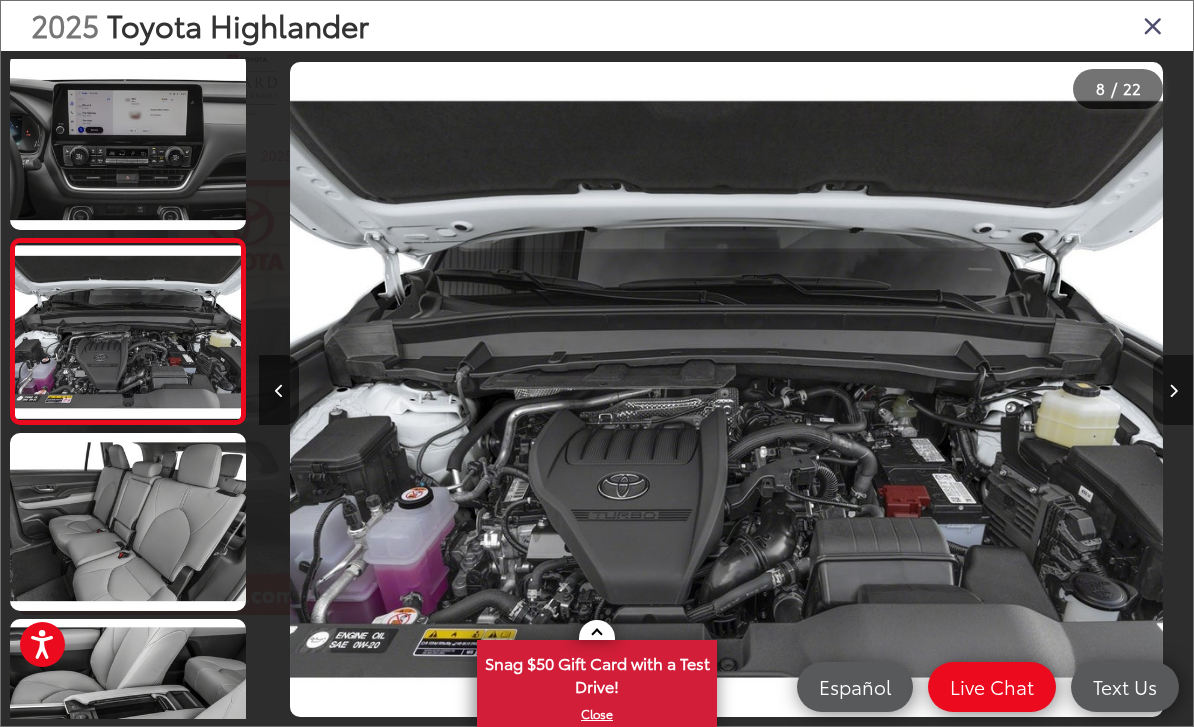 click at bounding box center (1173, 390) 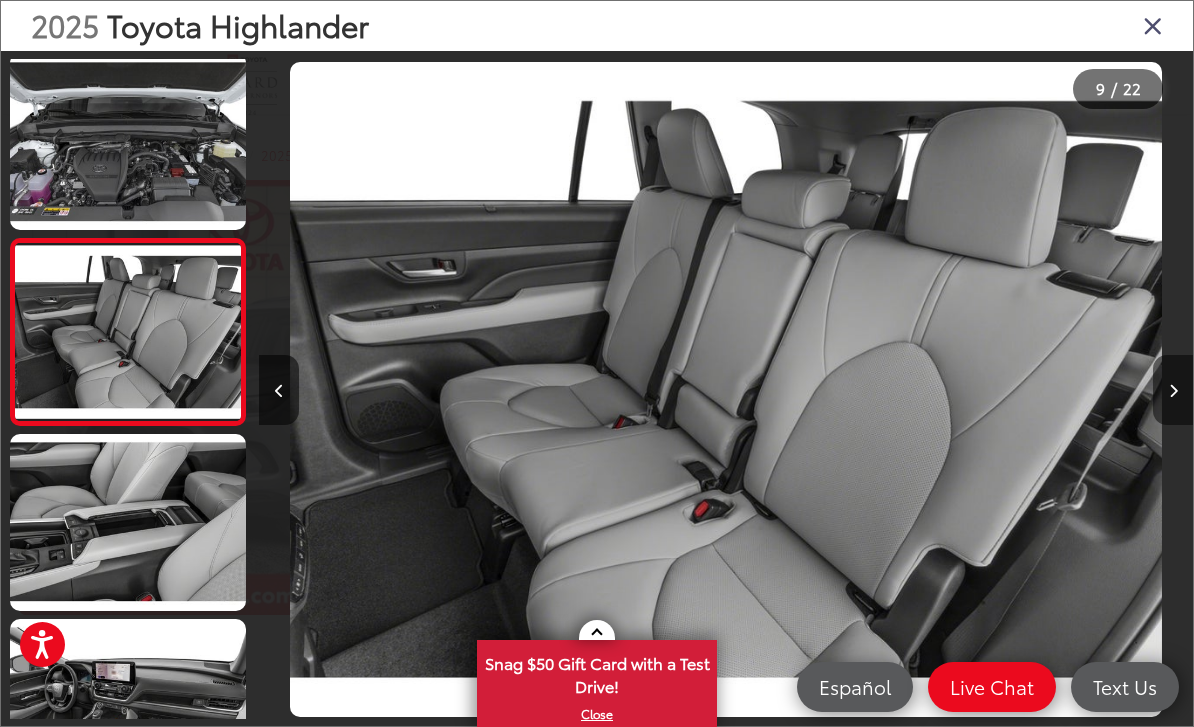 click at bounding box center [1173, 390] 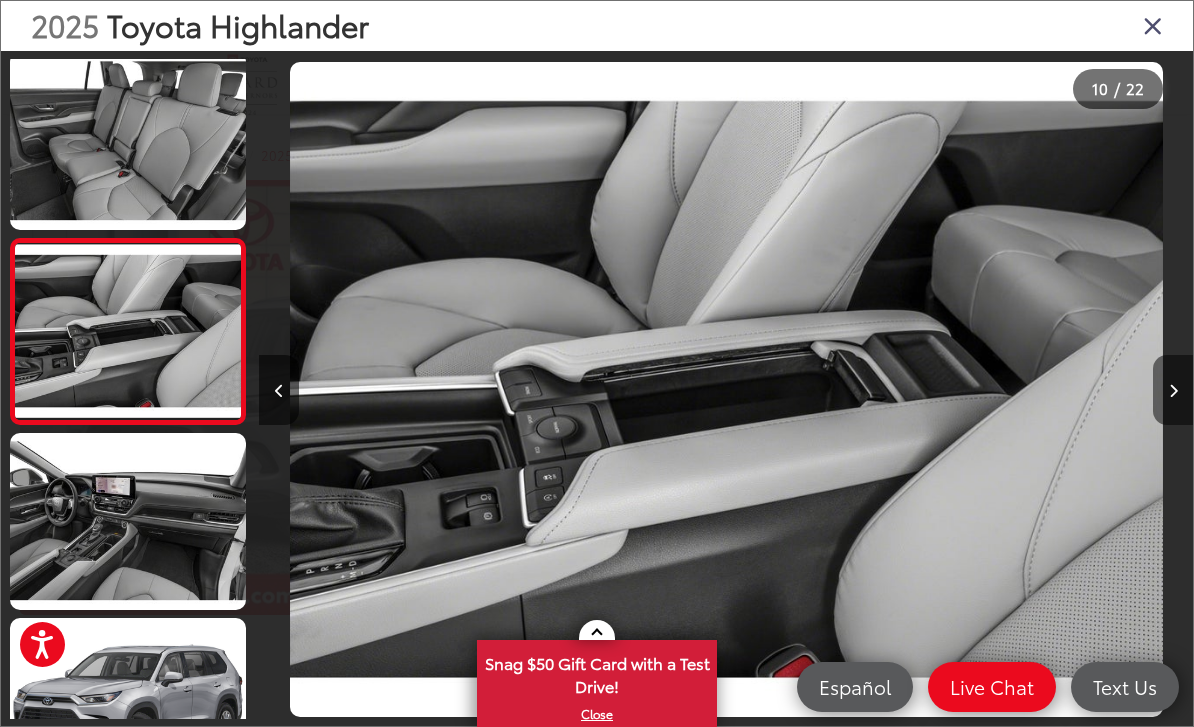 click at bounding box center (1173, 390) 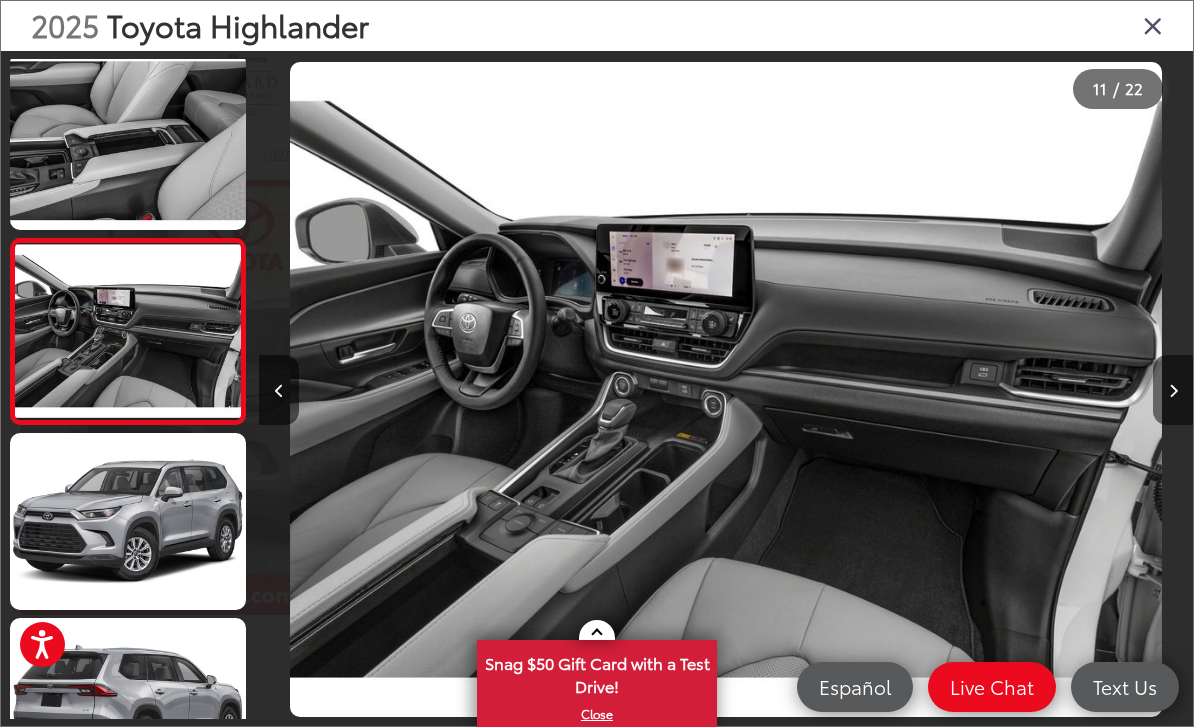 click at bounding box center (1173, 390) 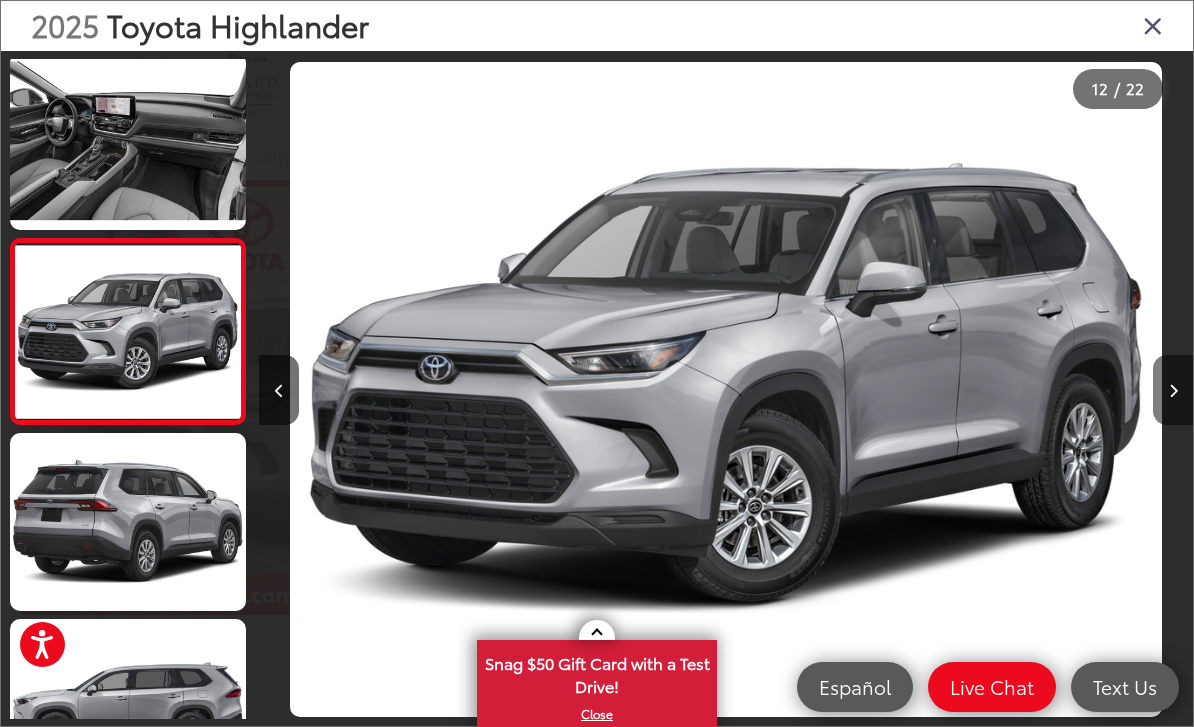 click at bounding box center (1173, 390) 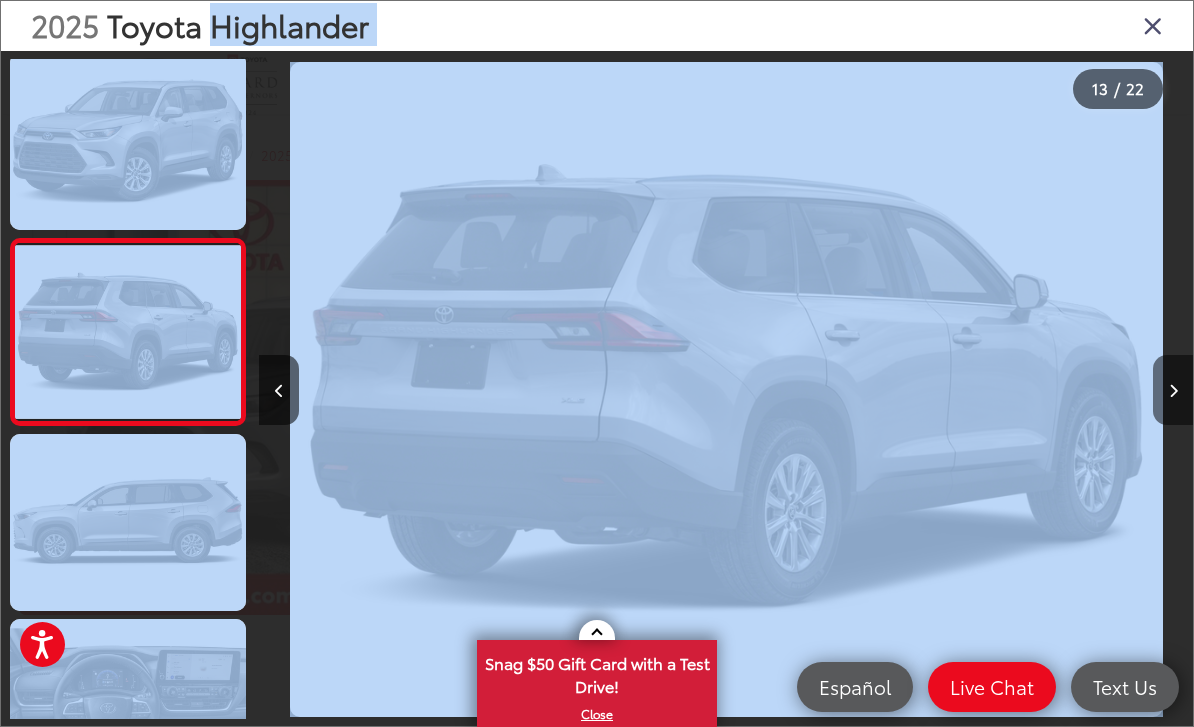 click at bounding box center (1173, 391) 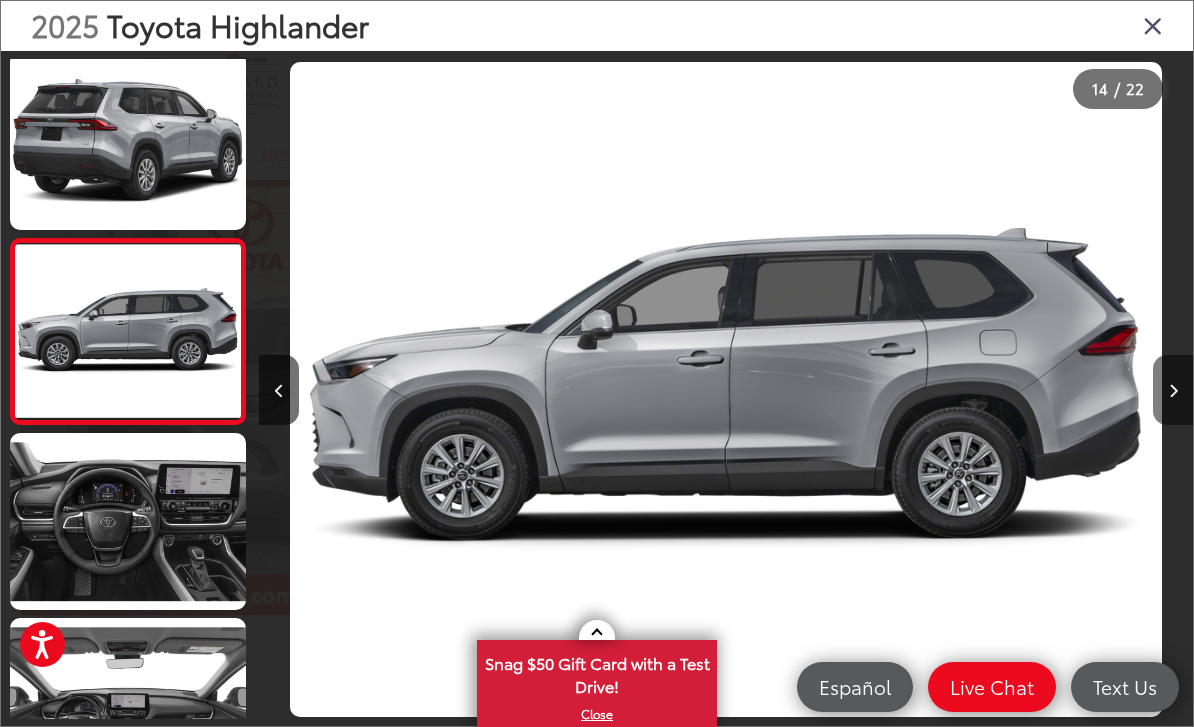 click at bounding box center [1173, 390] 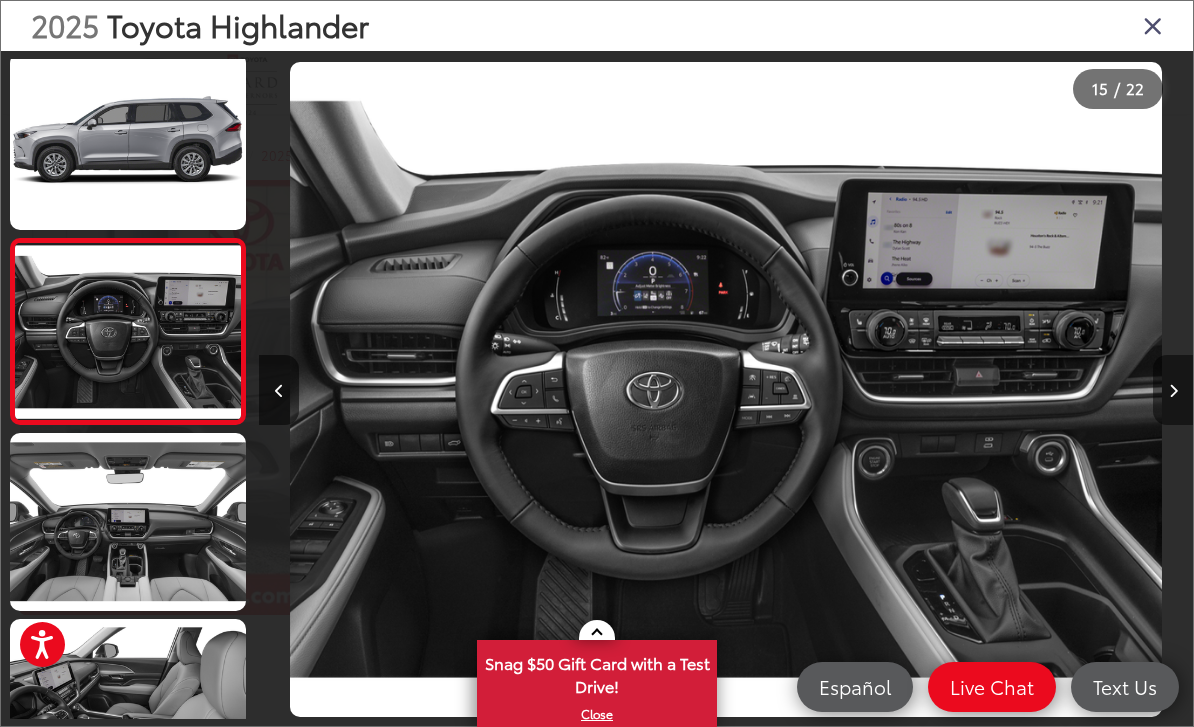 click at bounding box center (1173, 390) 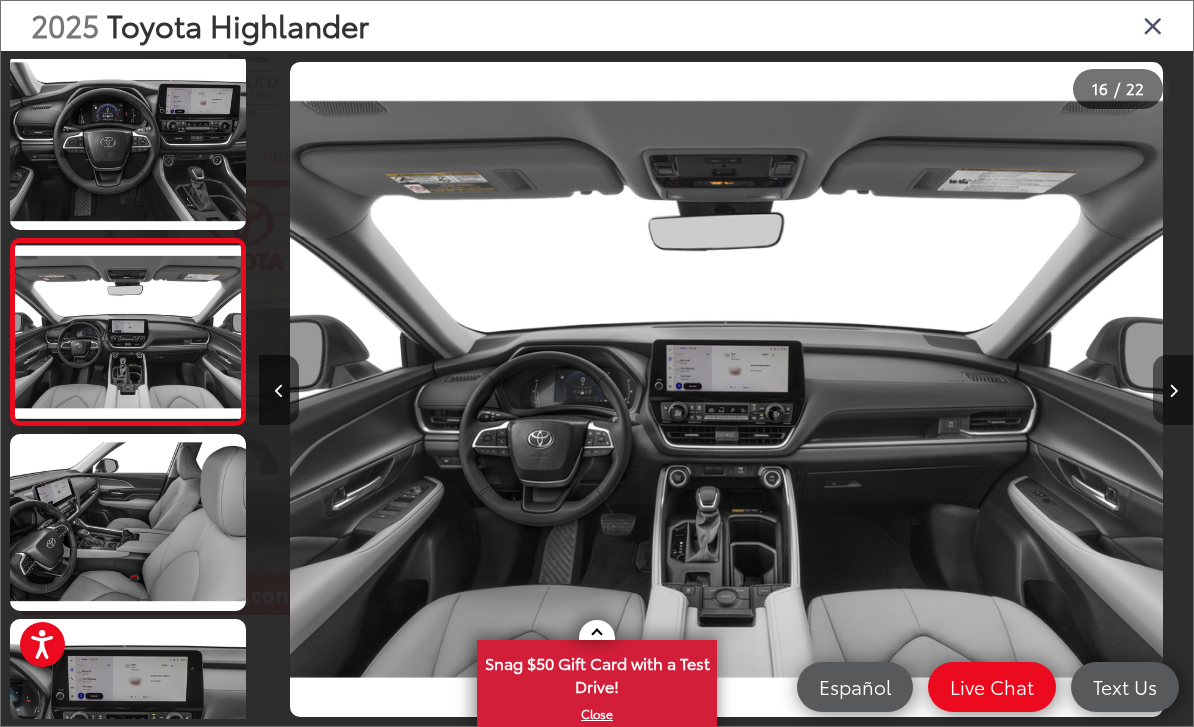 click at bounding box center [1173, 390] 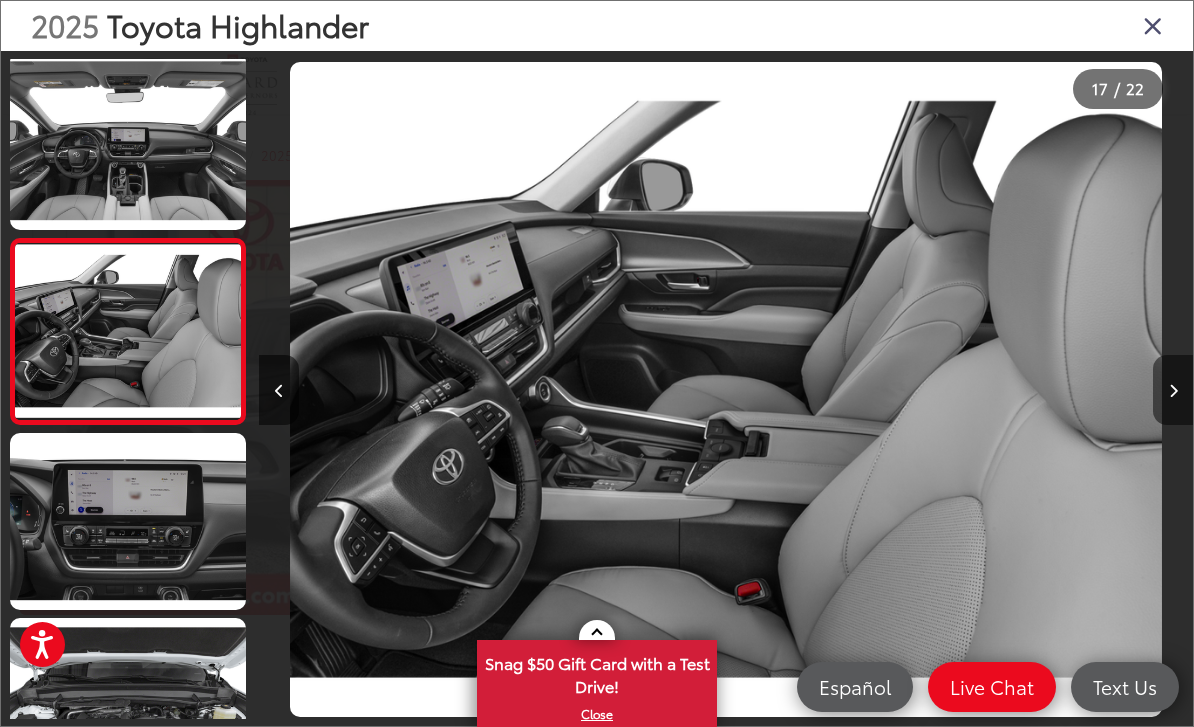 click at bounding box center [1173, 390] 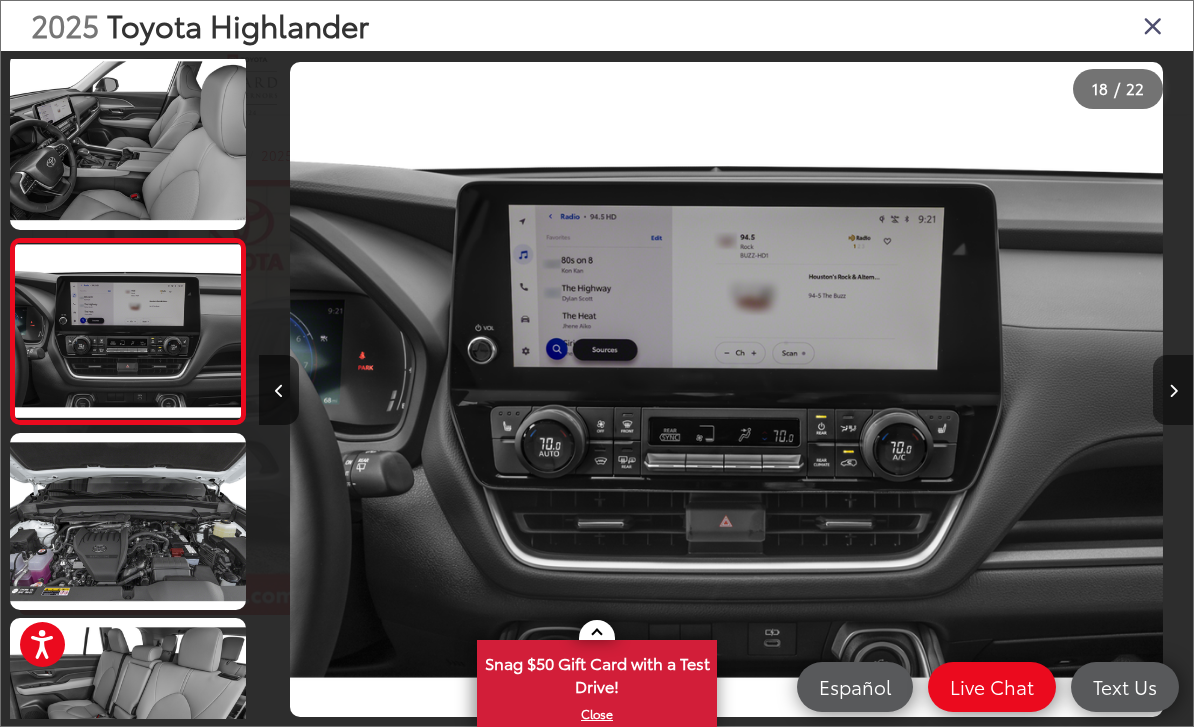 click at bounding box center (1173, 390) 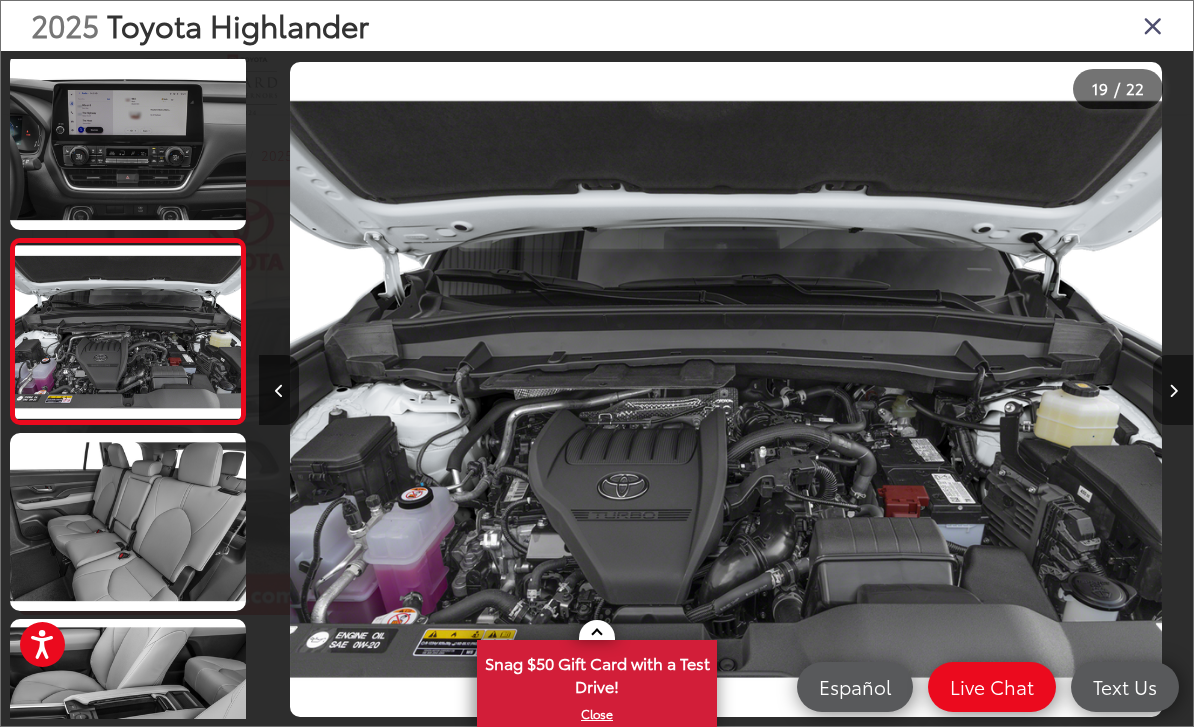 click at bounding box center [1173, 390] 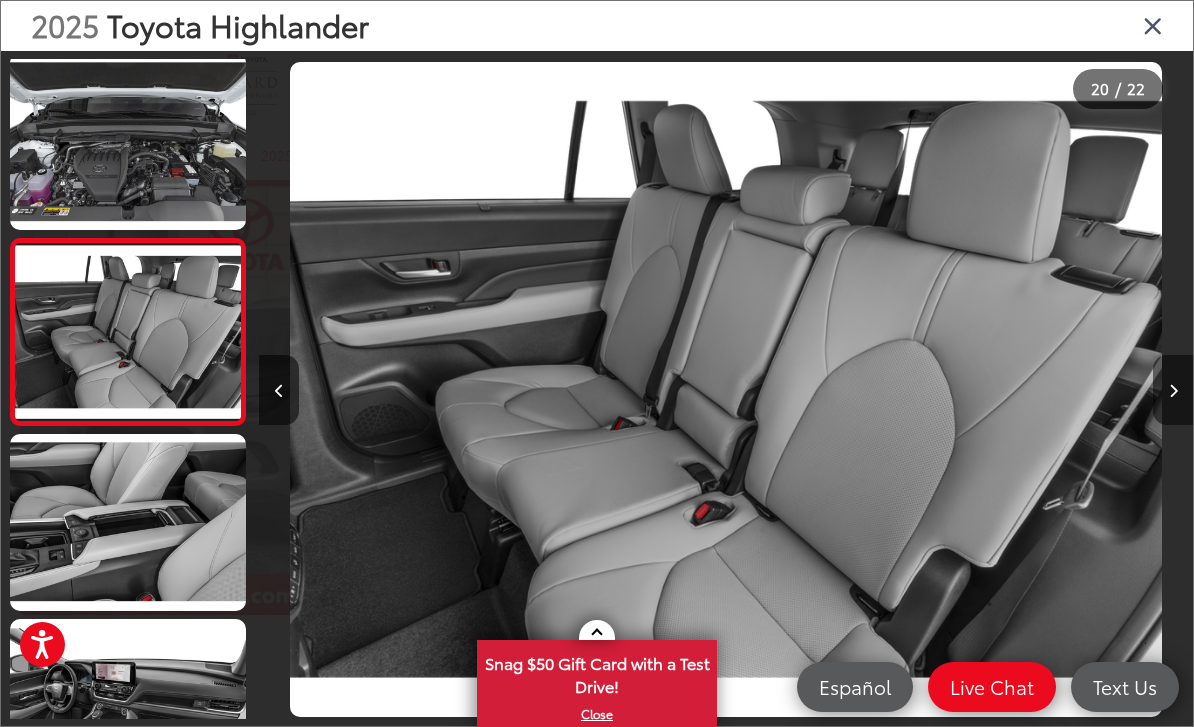 click at bounding box center [1173, 390] 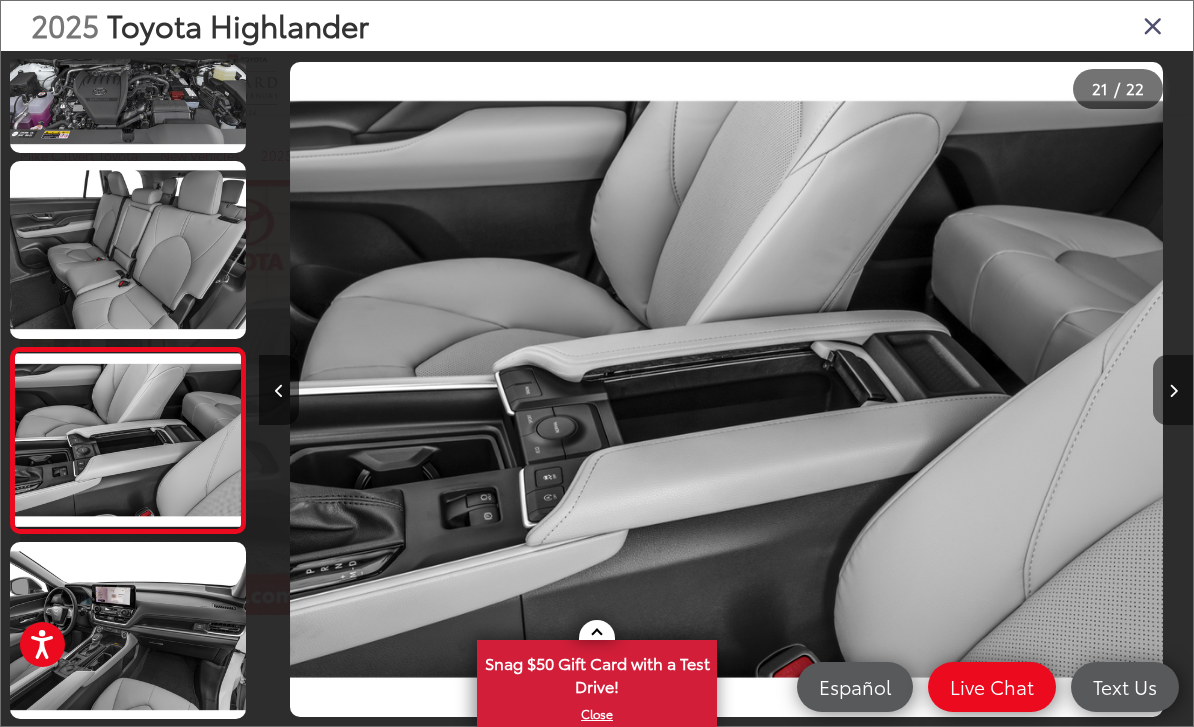 click at bounding box center (1173, 390) 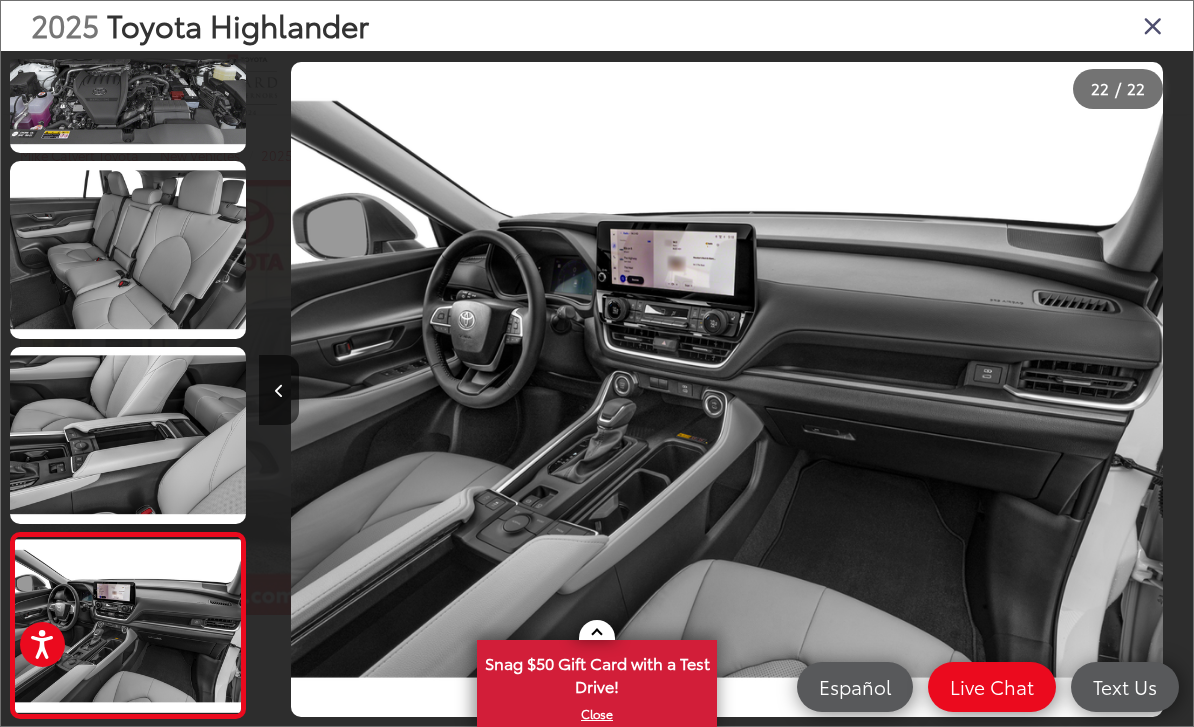 click at bounding box center [1153, 25] 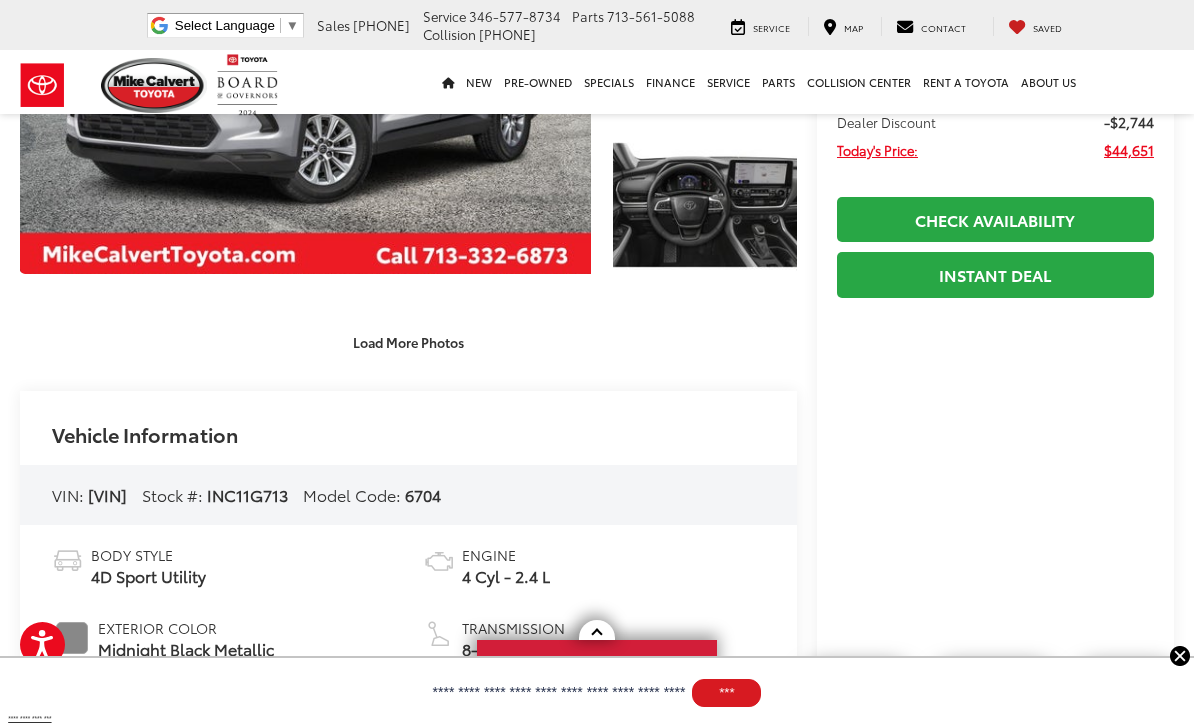 scroll, scrollTop: 374, scrollLeft: 0, axis: vertical 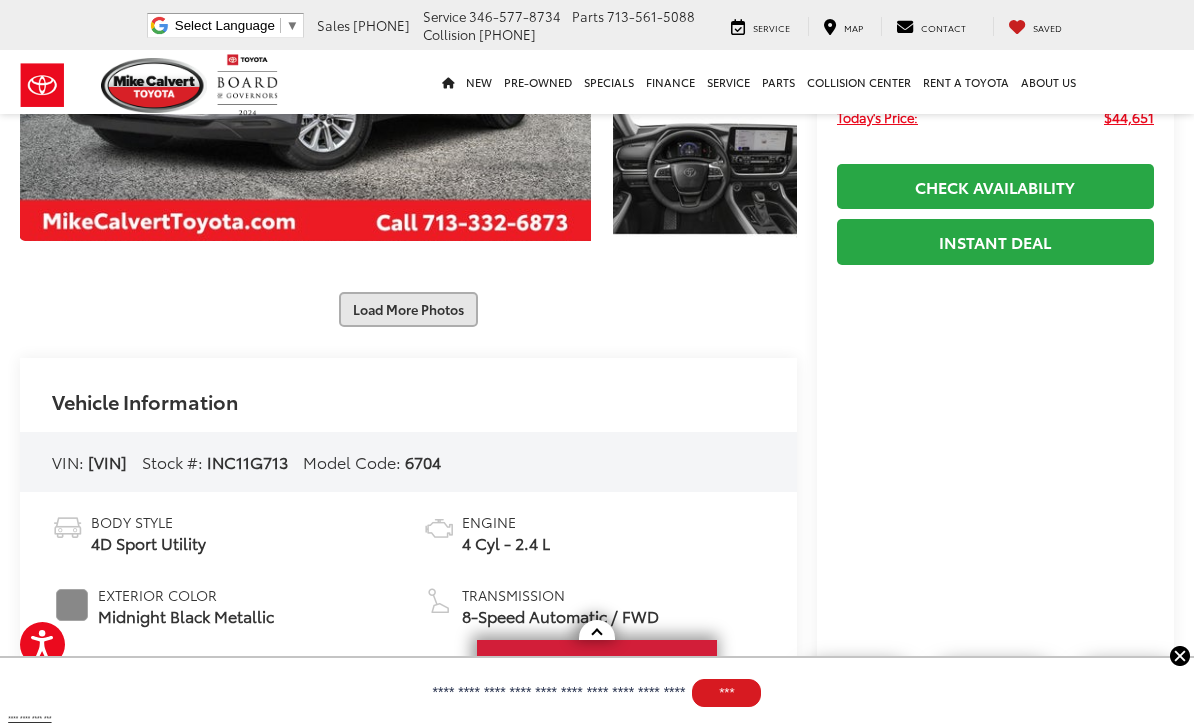 click on "Load More Photos" at bounding box center [408, 309] 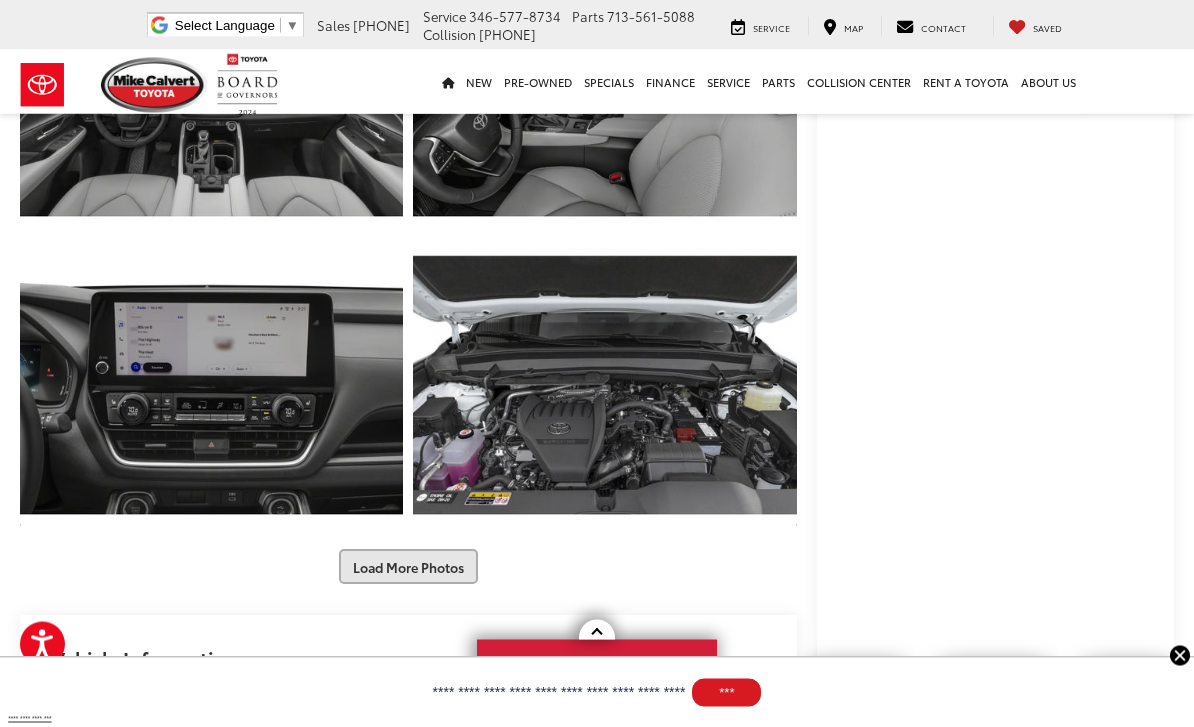scroll, scrollTop: 748, scrollLeft: 0, axis: vertical 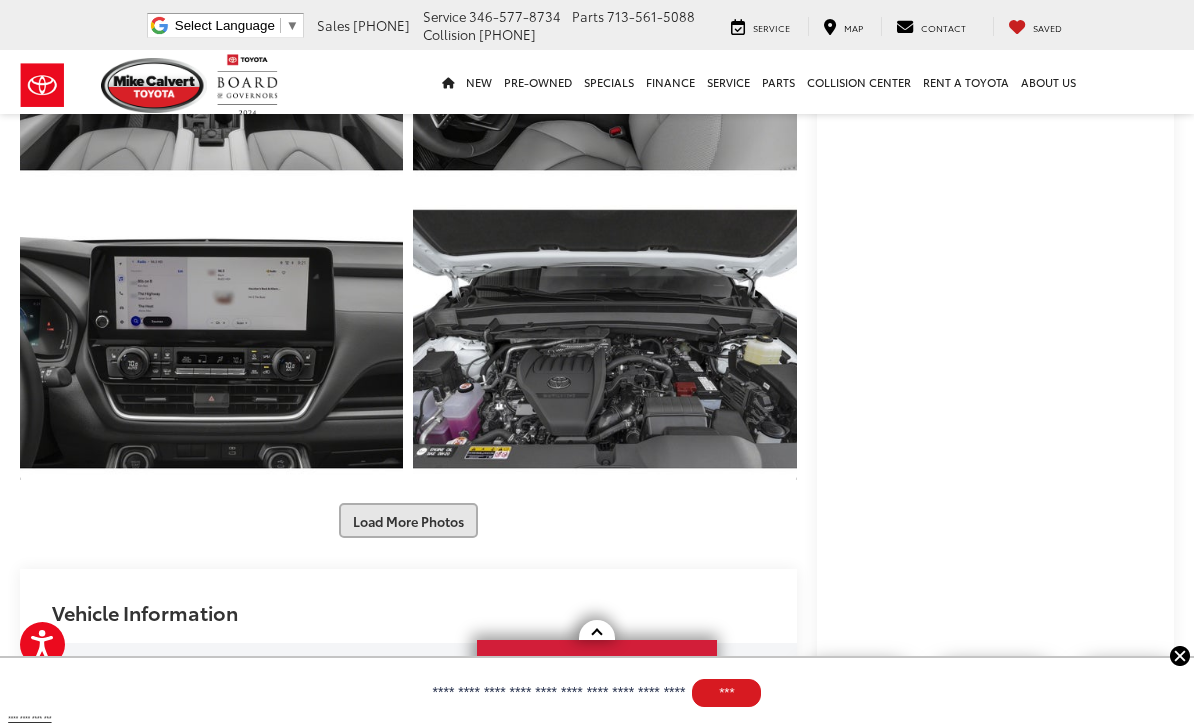 click on "Load More Photos" at bounding box center [408, 520] 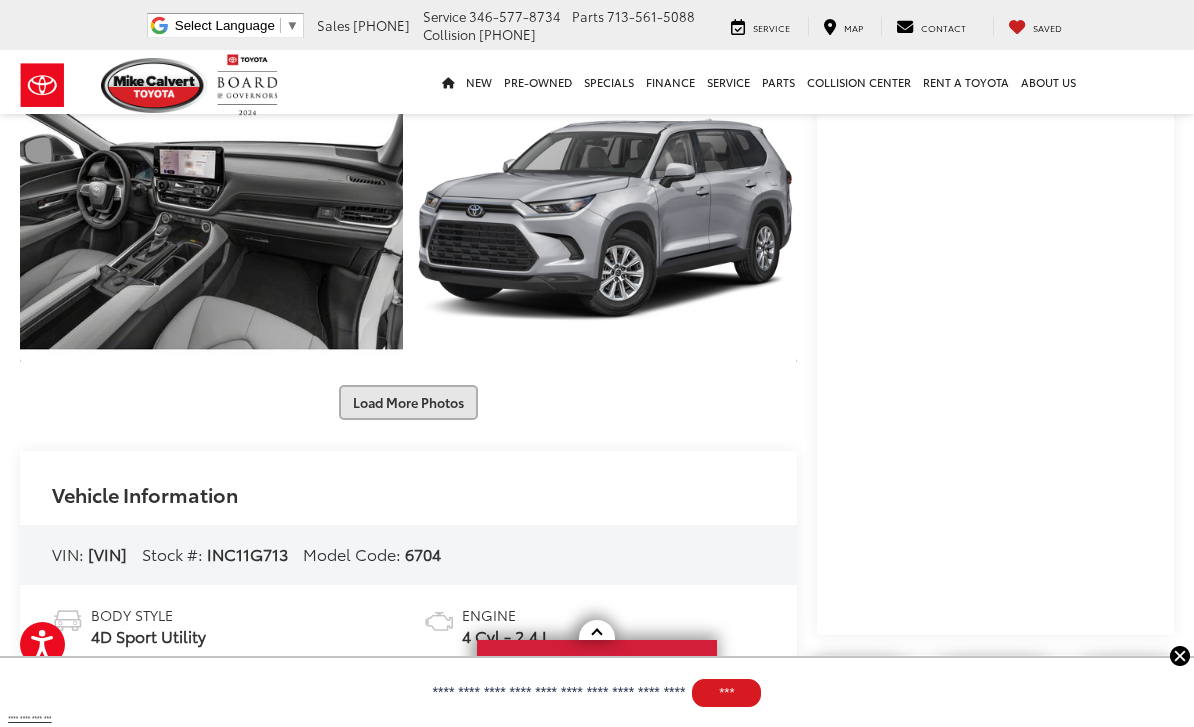 click on "Load More Photos" at bounding box center [408, 402] 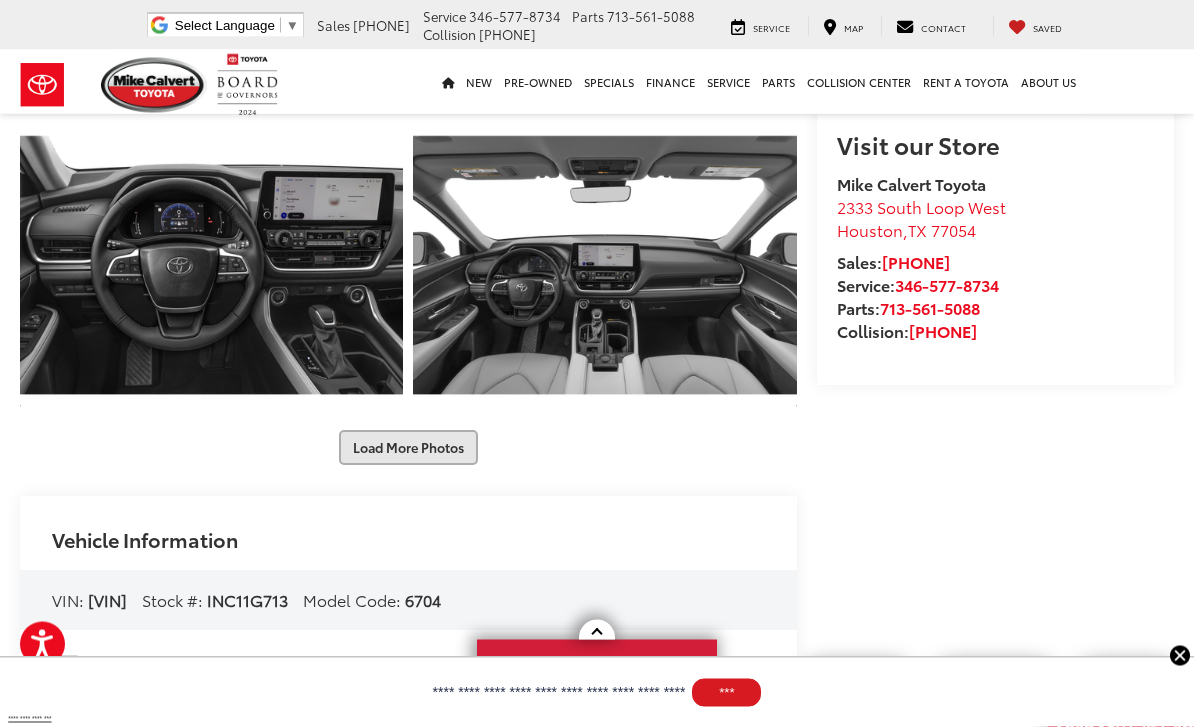 scroll, scrollTop: 2061, scrollLeft: 0, axis: vertical 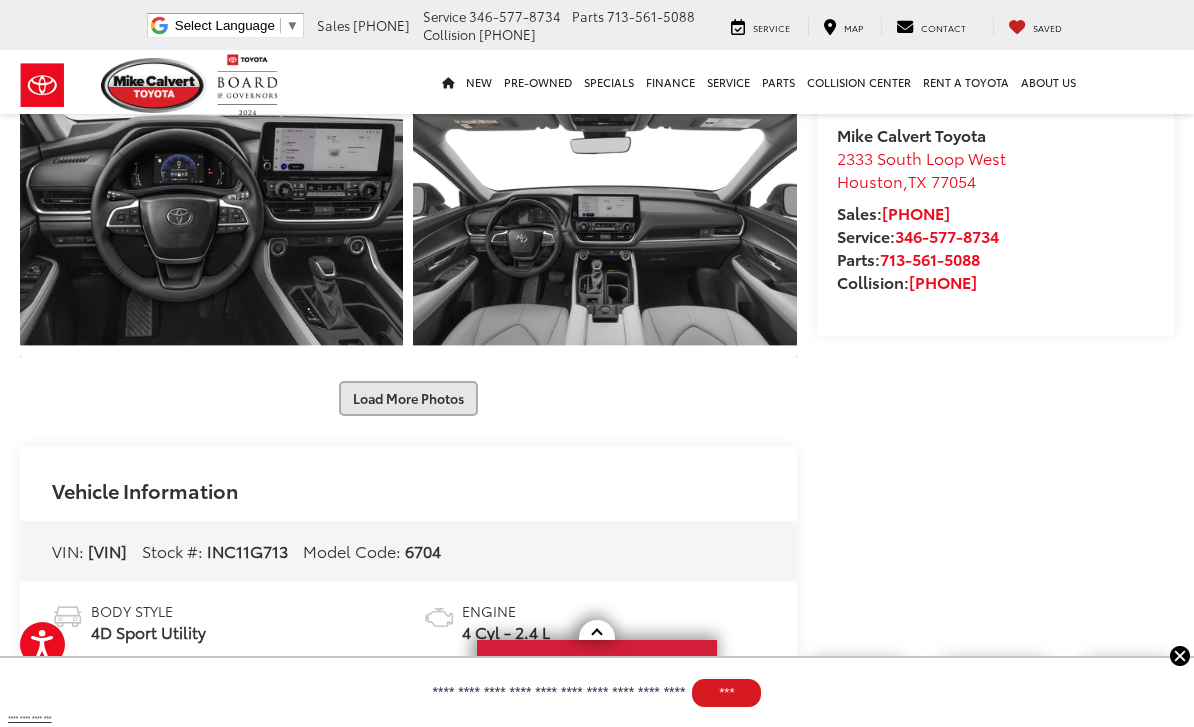 click on "Load More Photos" at bounding box center [408, 398] 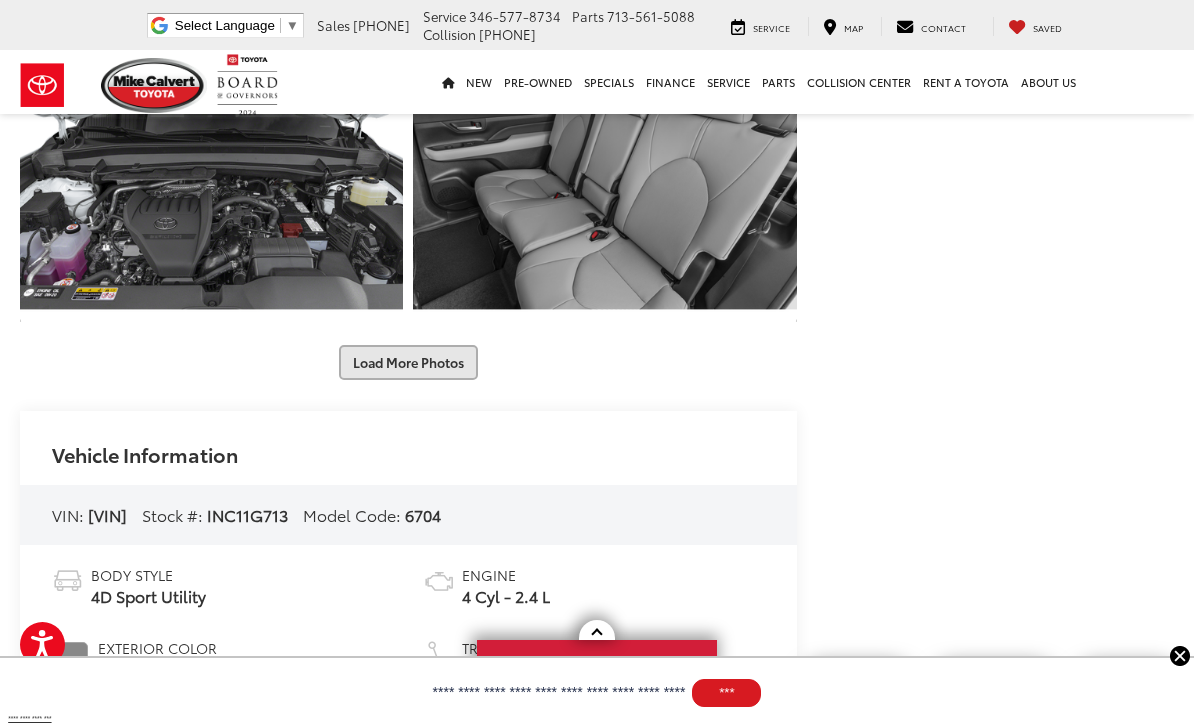 scroll, scrollTop: 2695, scrollLeft: 0, axis: vertical 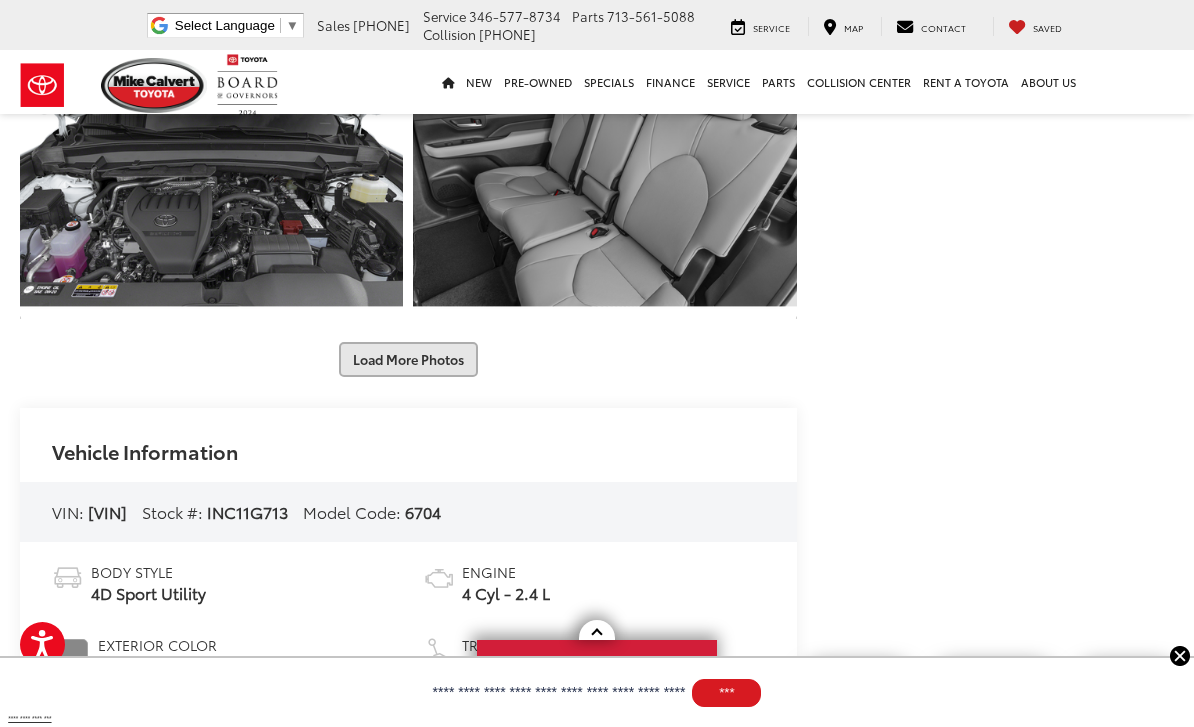 click on "Load More Photos" at bounding box center [408, 359] 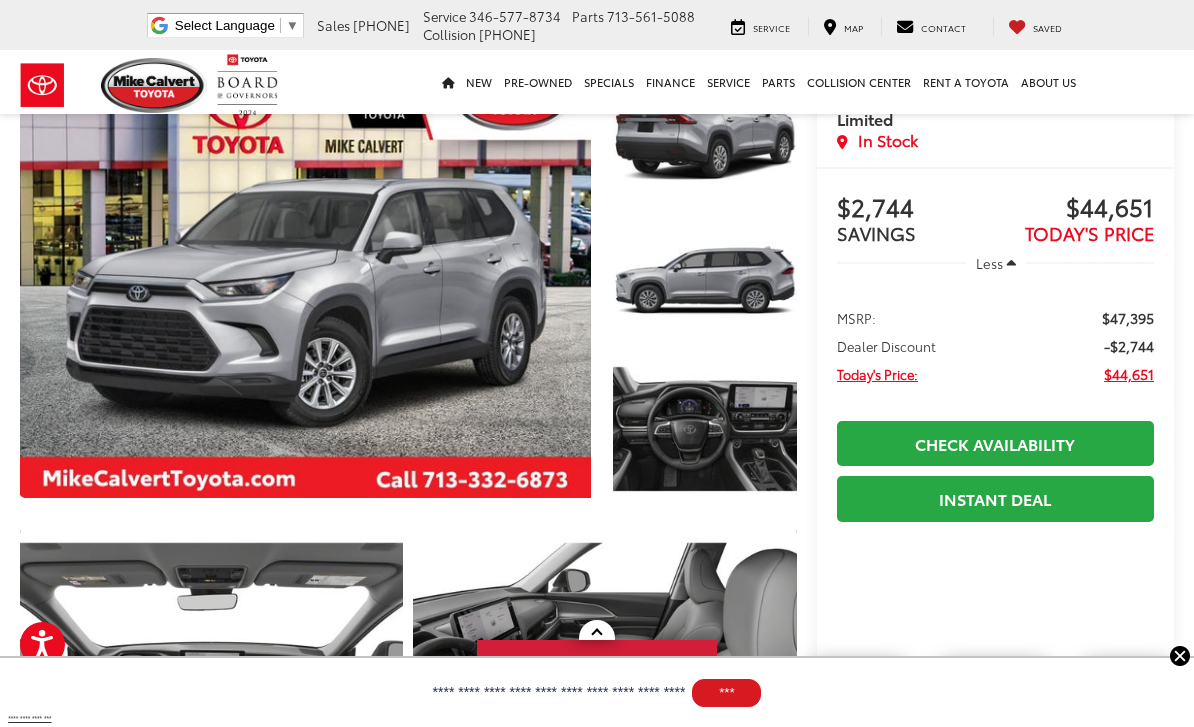 scroll, scrollTop: 0, scrollLeft: 0, axis: both 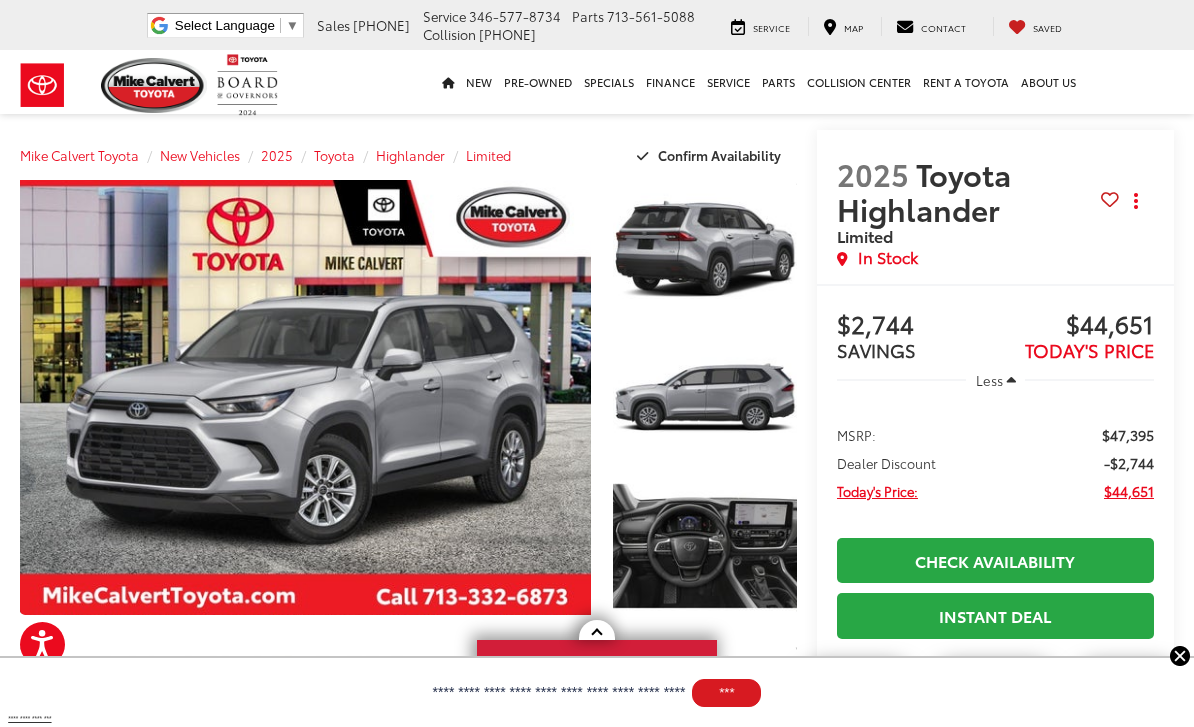 click at bounding box center (1110, 199) 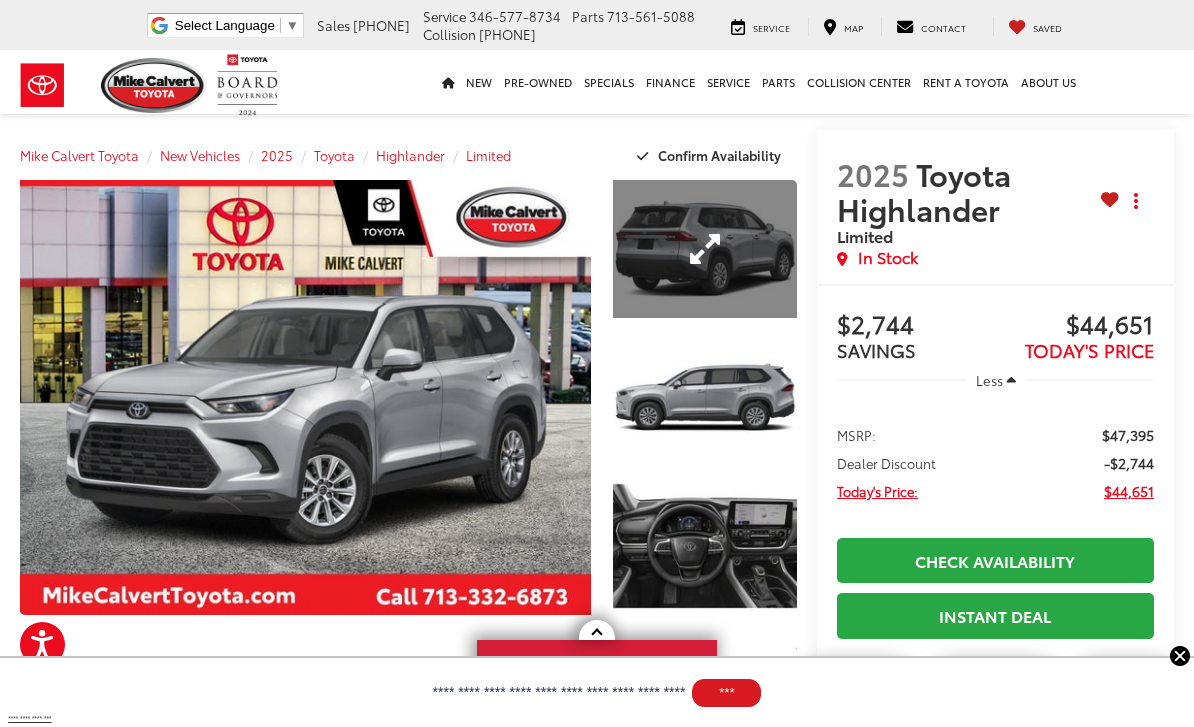 click at bounding box center [705, 249] 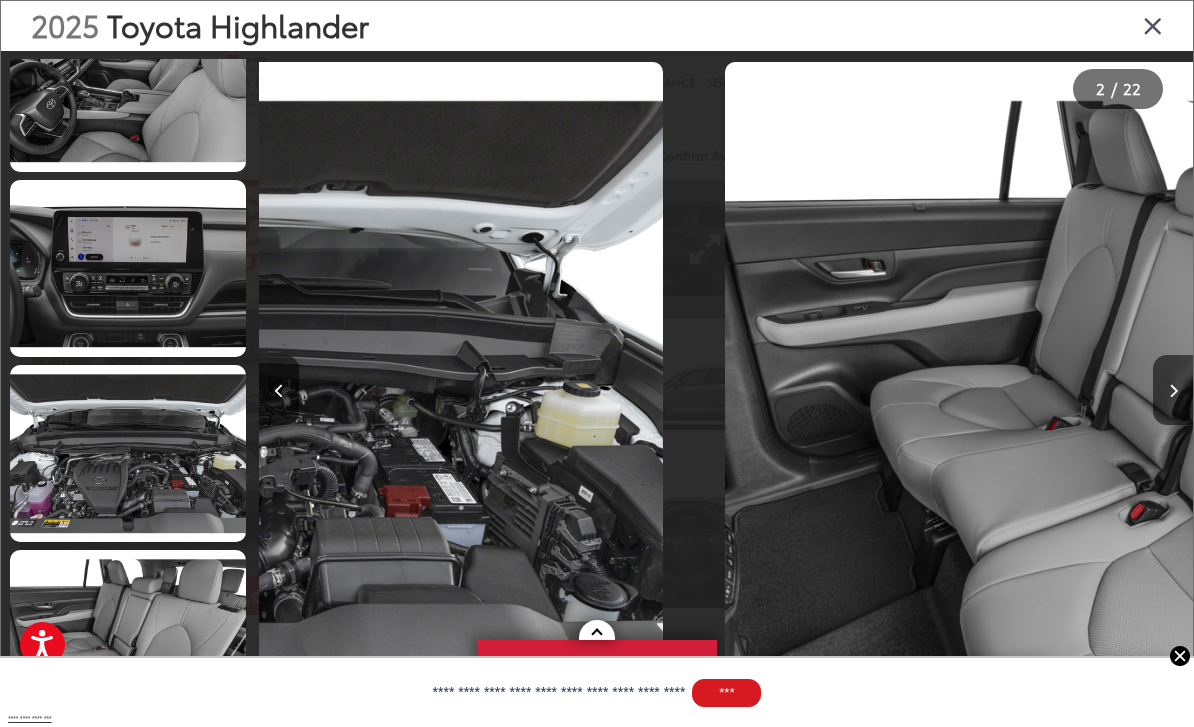 scroll, scrollTop: 0, scrollLeft: 10086, axis: horizontal 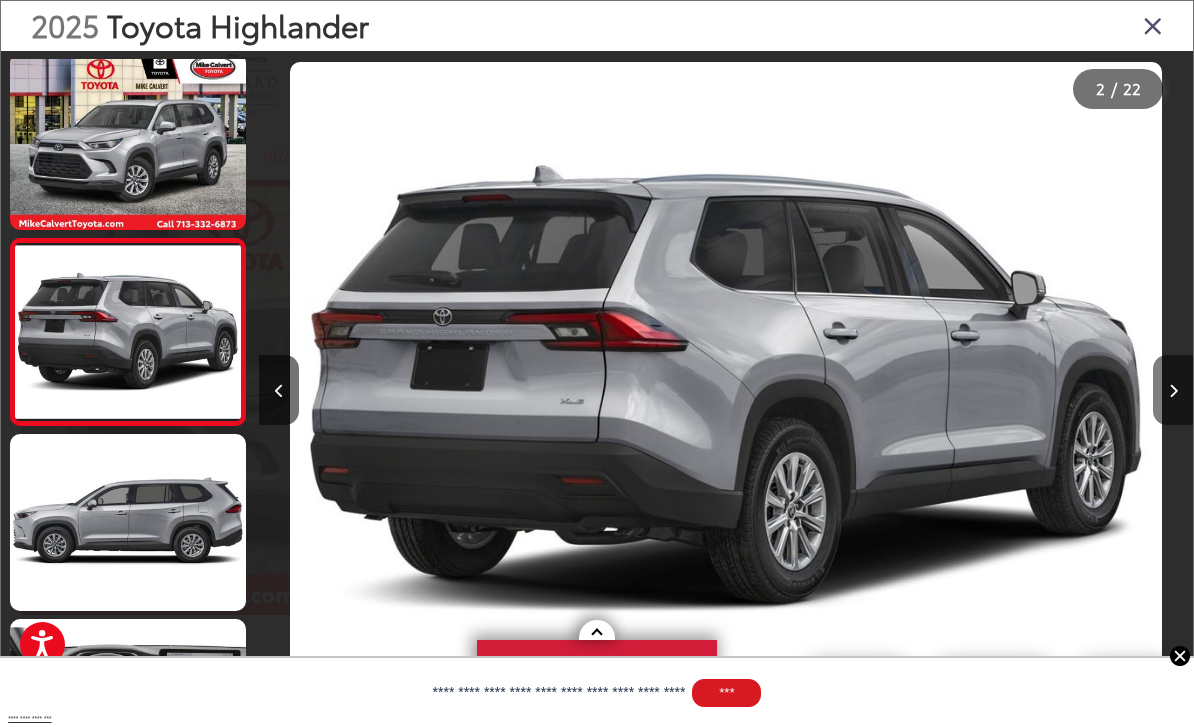 click at bounding box center [1173, 390] 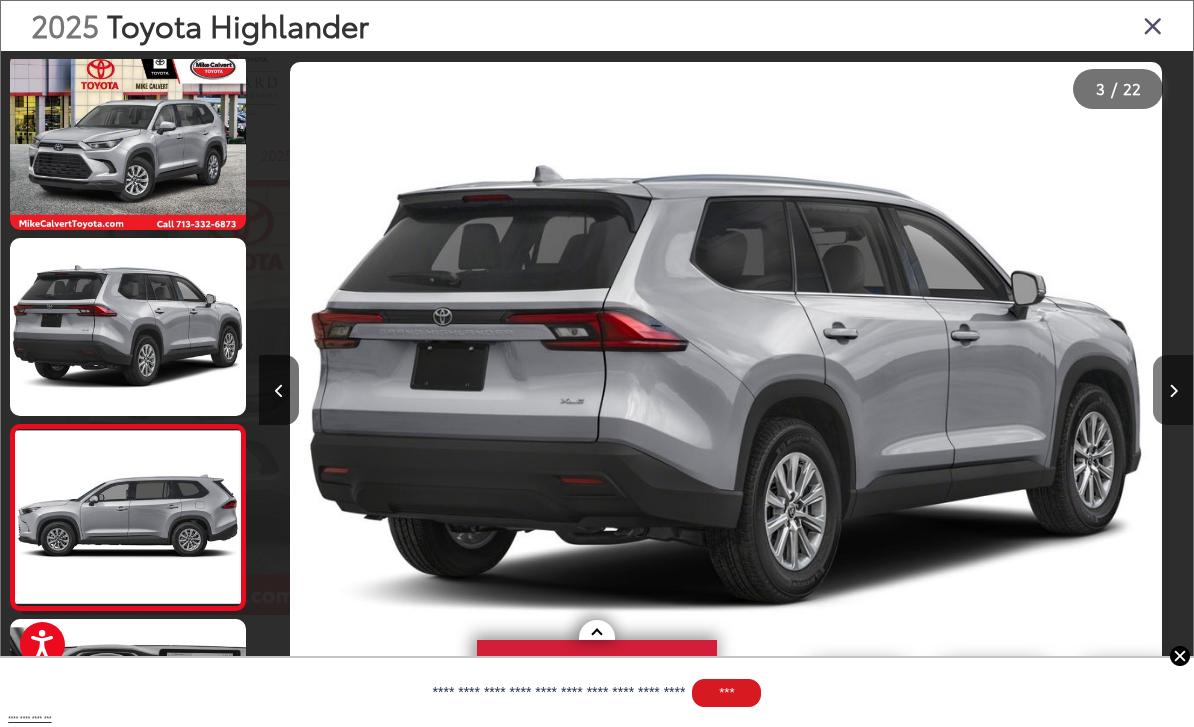 scroll, scrollTop: 0, scrollLeft: 1070, axis: horizontal 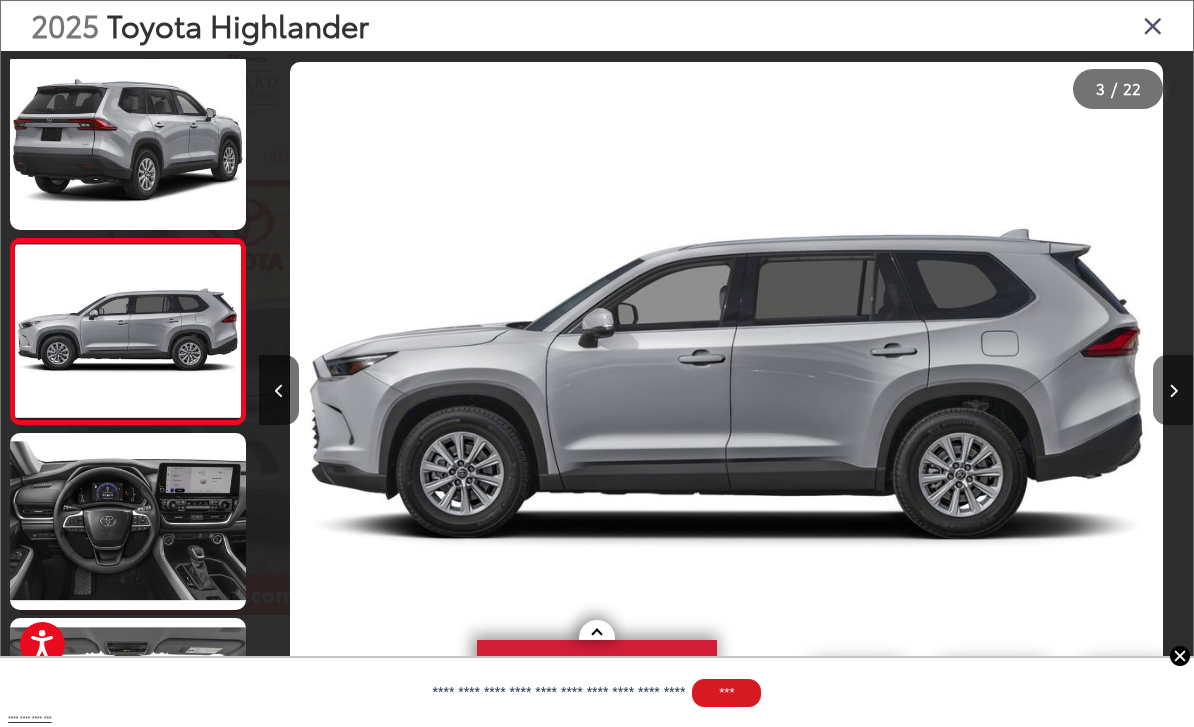 click at bounding box center [1173, 390] 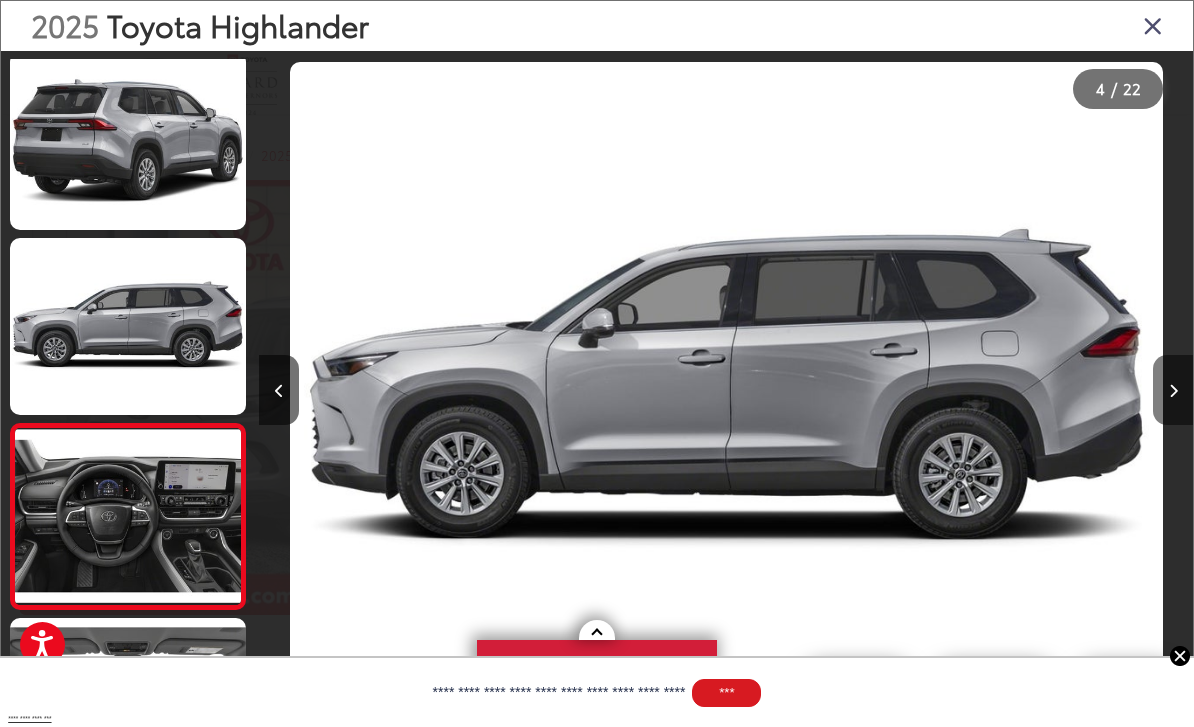 scroll, scrollTop: 0, scrollLeft: 2690, axis: horizontal 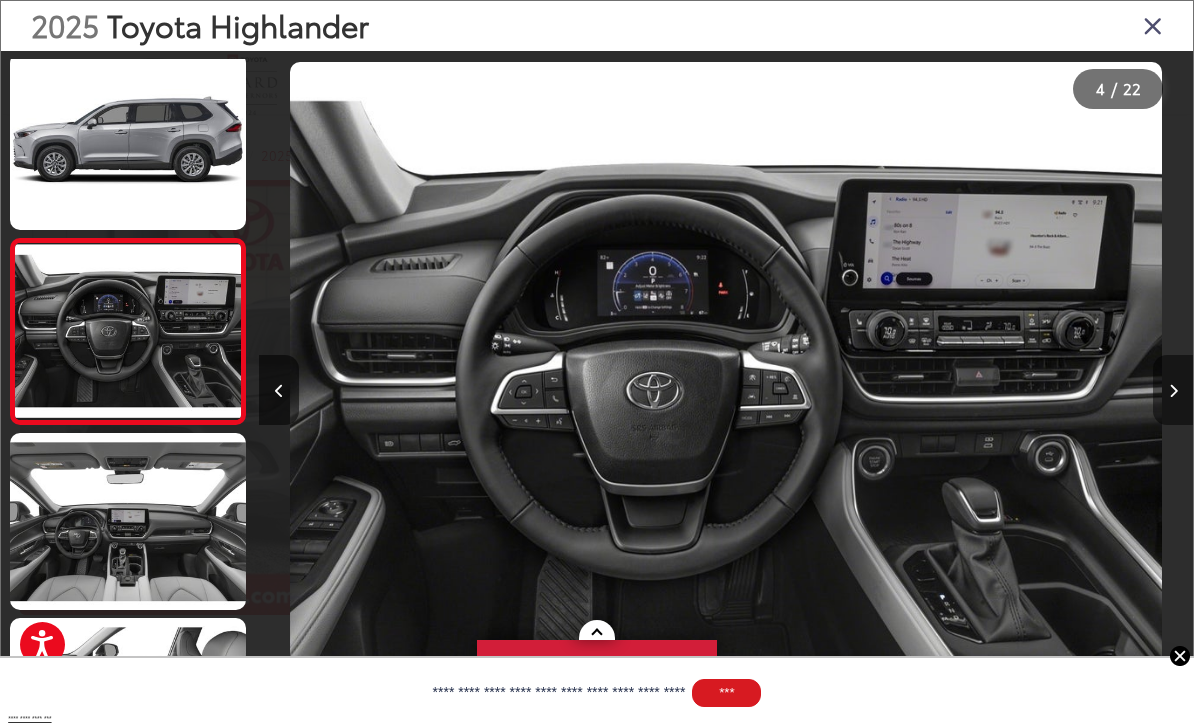 click at bounding box center (1173, 390) 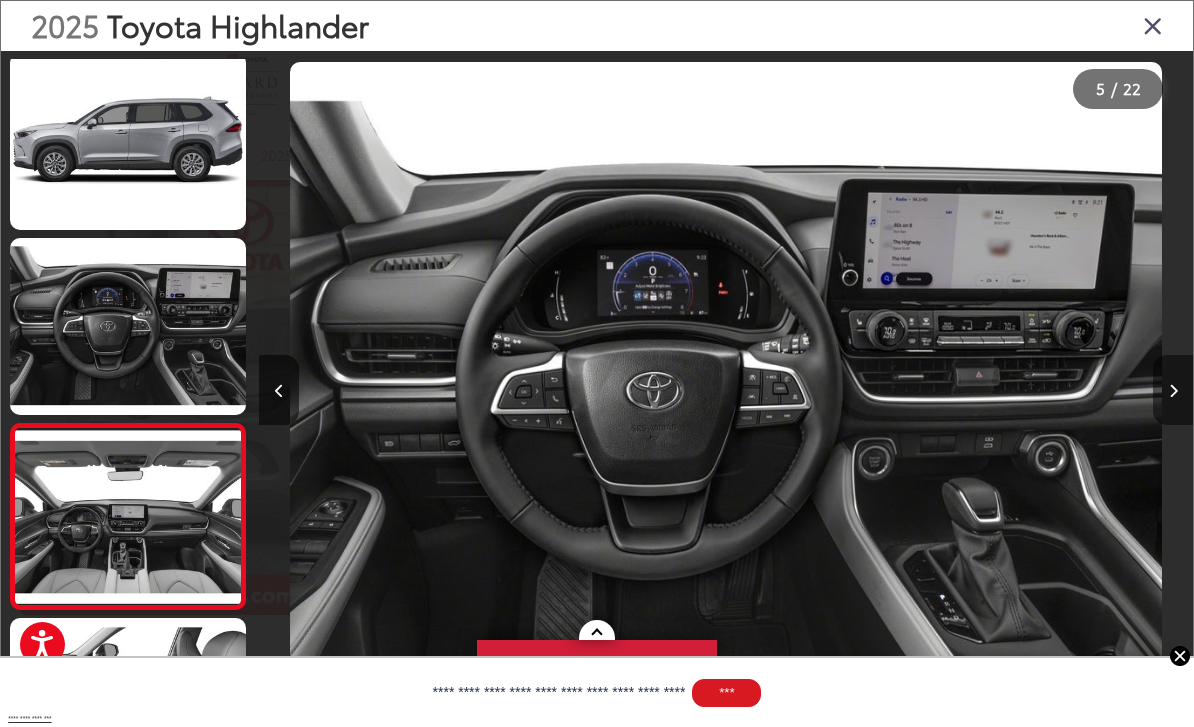 scroll, scrollTop: 0, scrollLeft: 3519, axis: horizontal 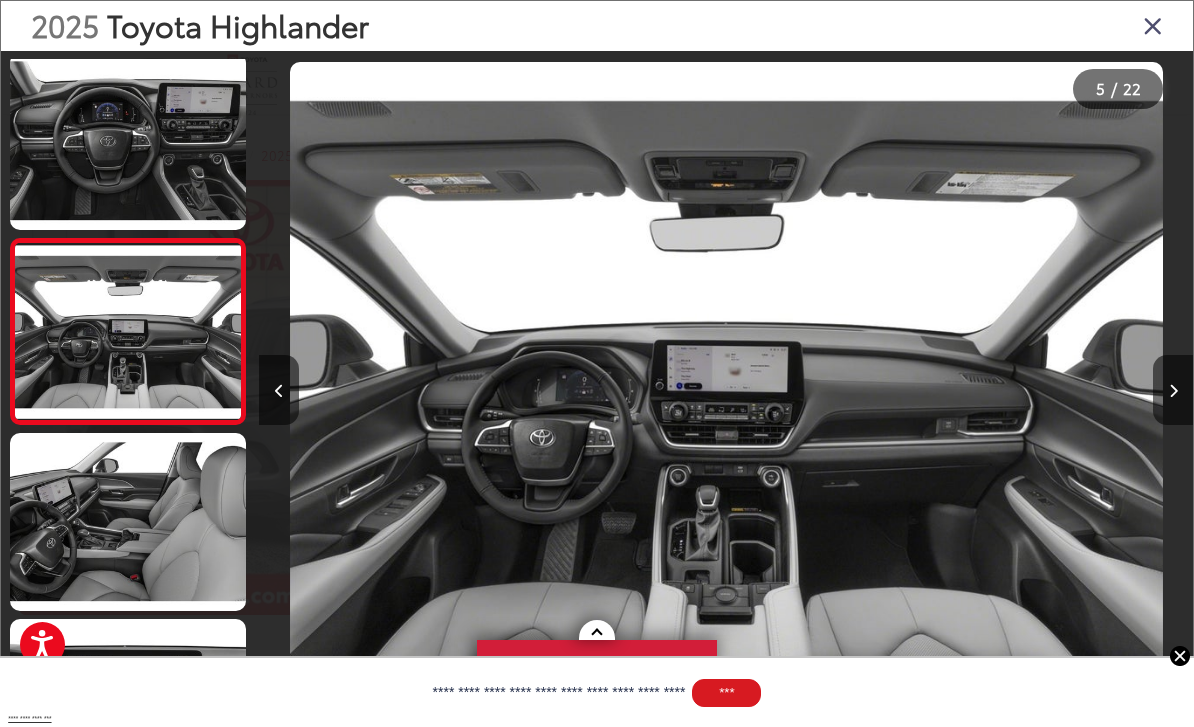 click at bounding box center [1076, 389] 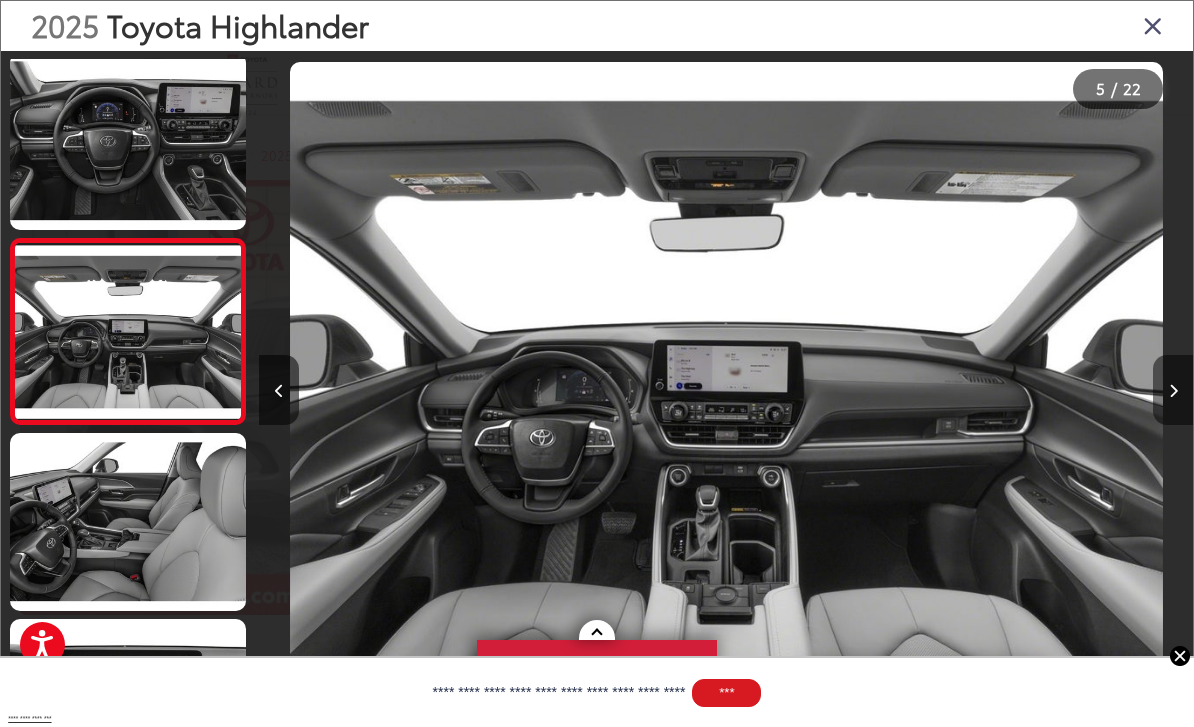 click at bounding box center (1173, 390) 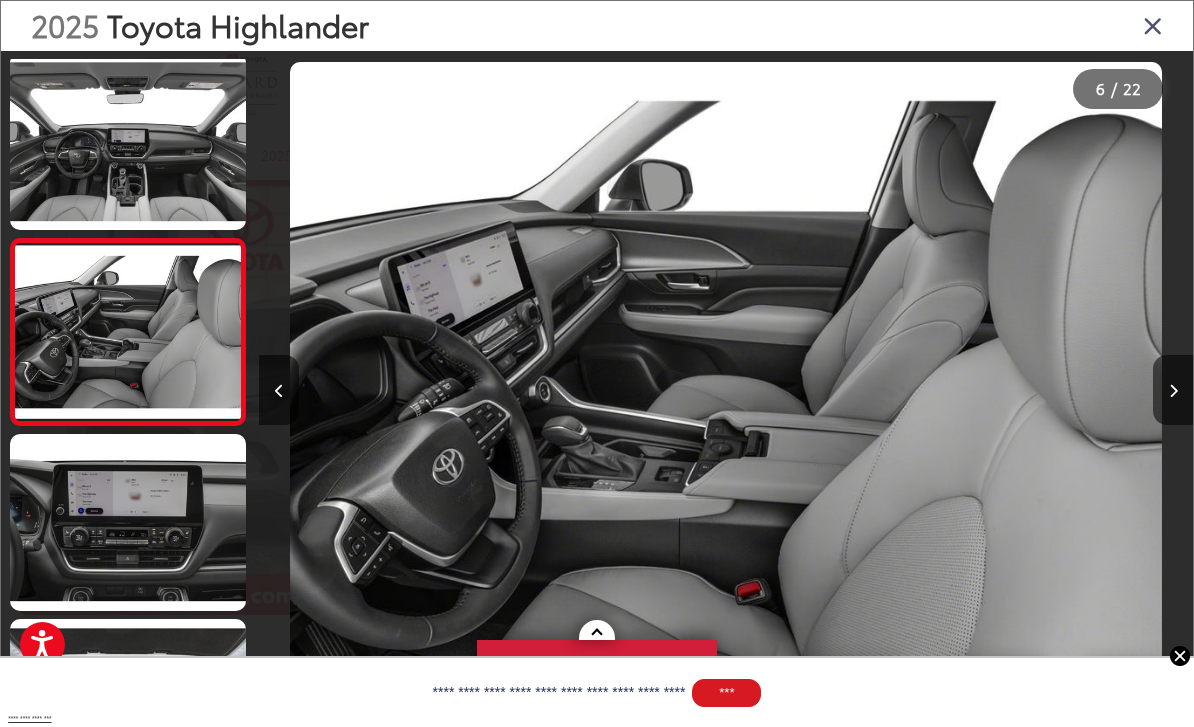 click at bounding box center (1076, 389) 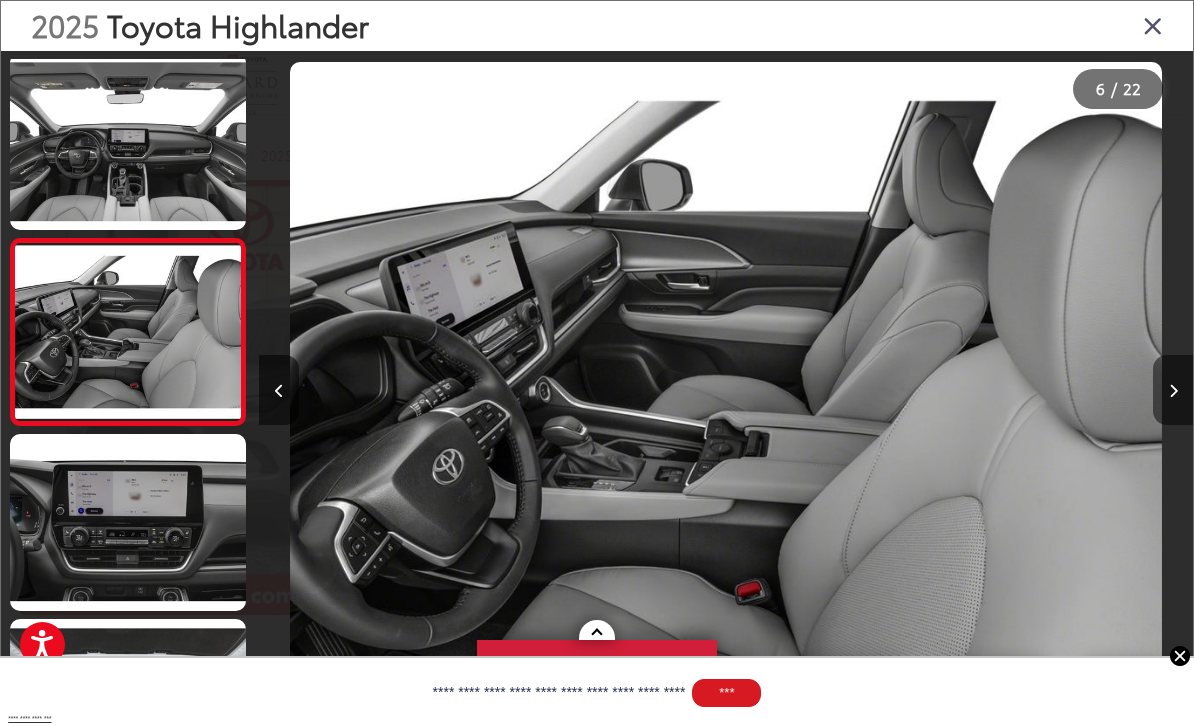 click at bounding box center (1173, 390) 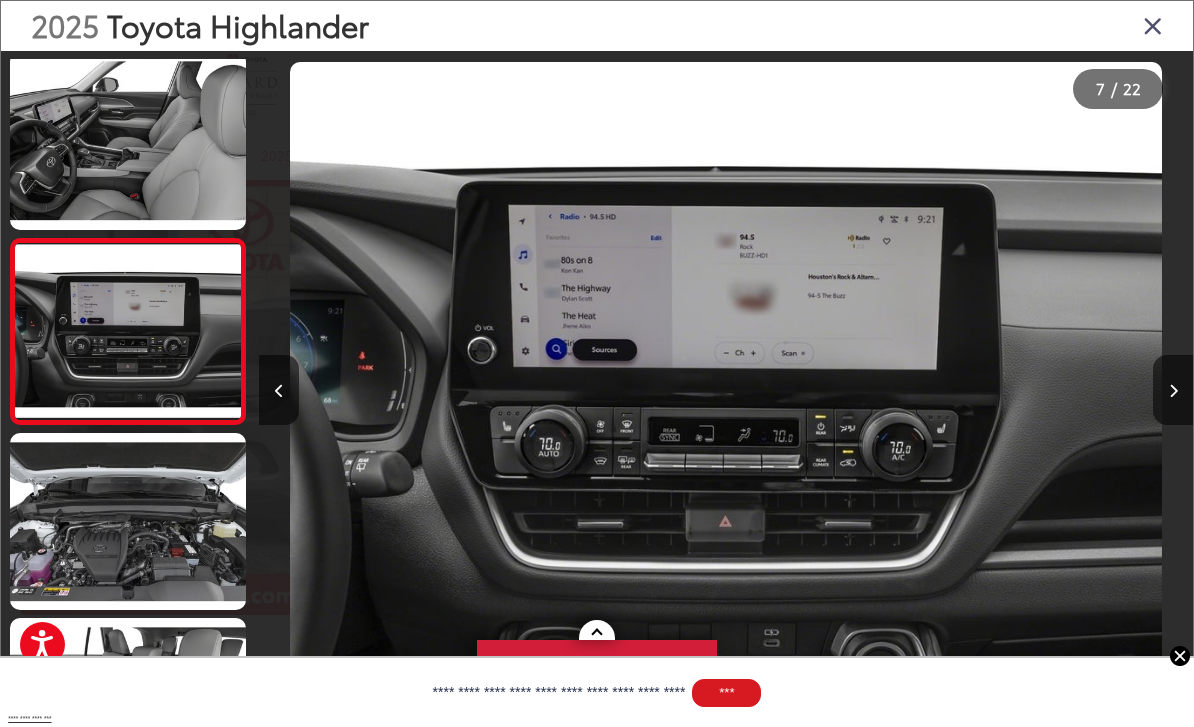 click at bounding box center (1076, 389) 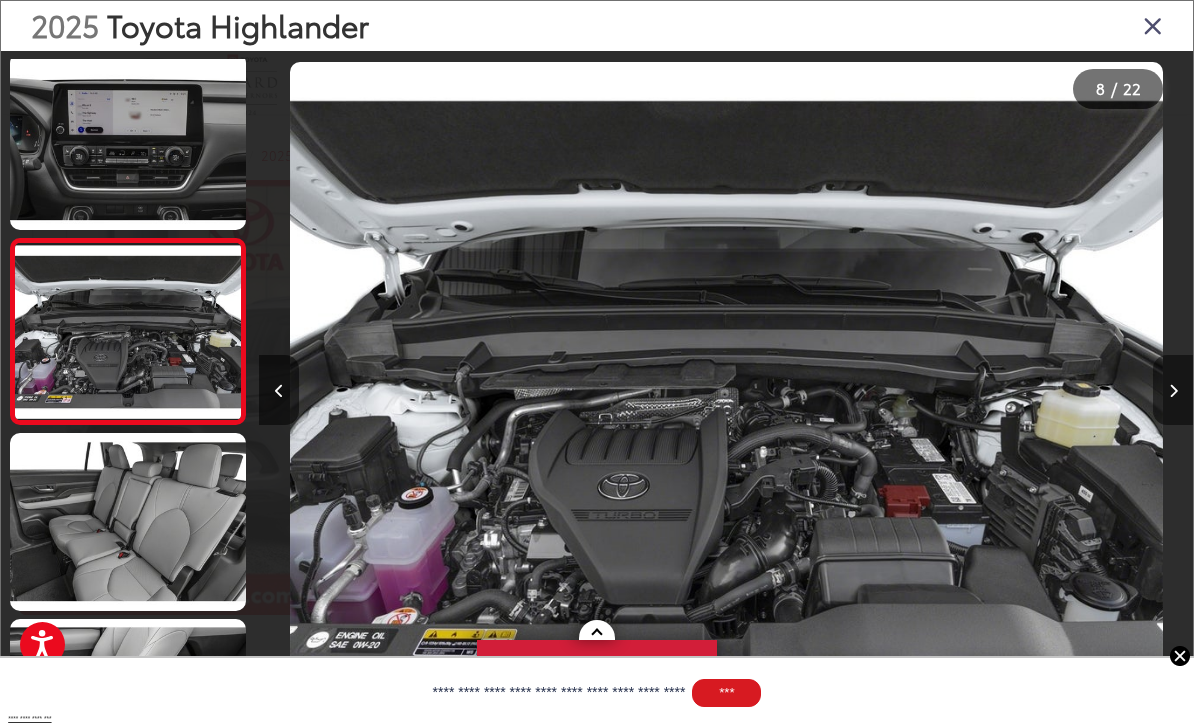 click at bounding box center [1173, 390] 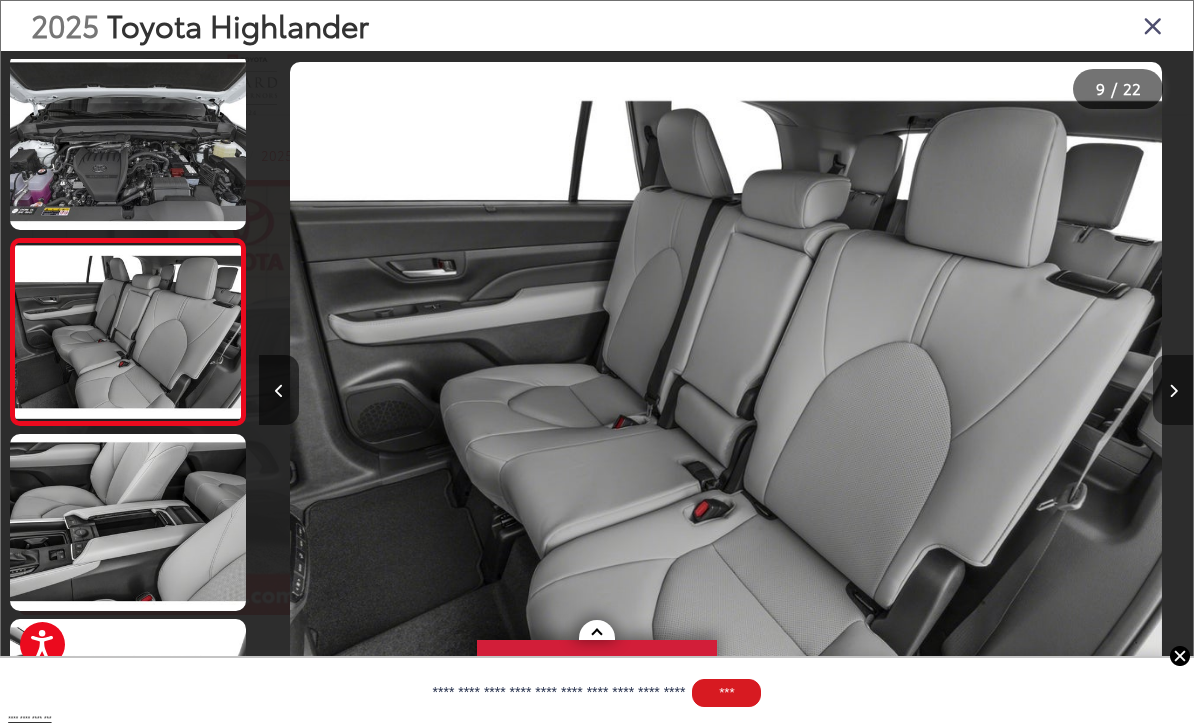 click at bounding box center (1173, 390) 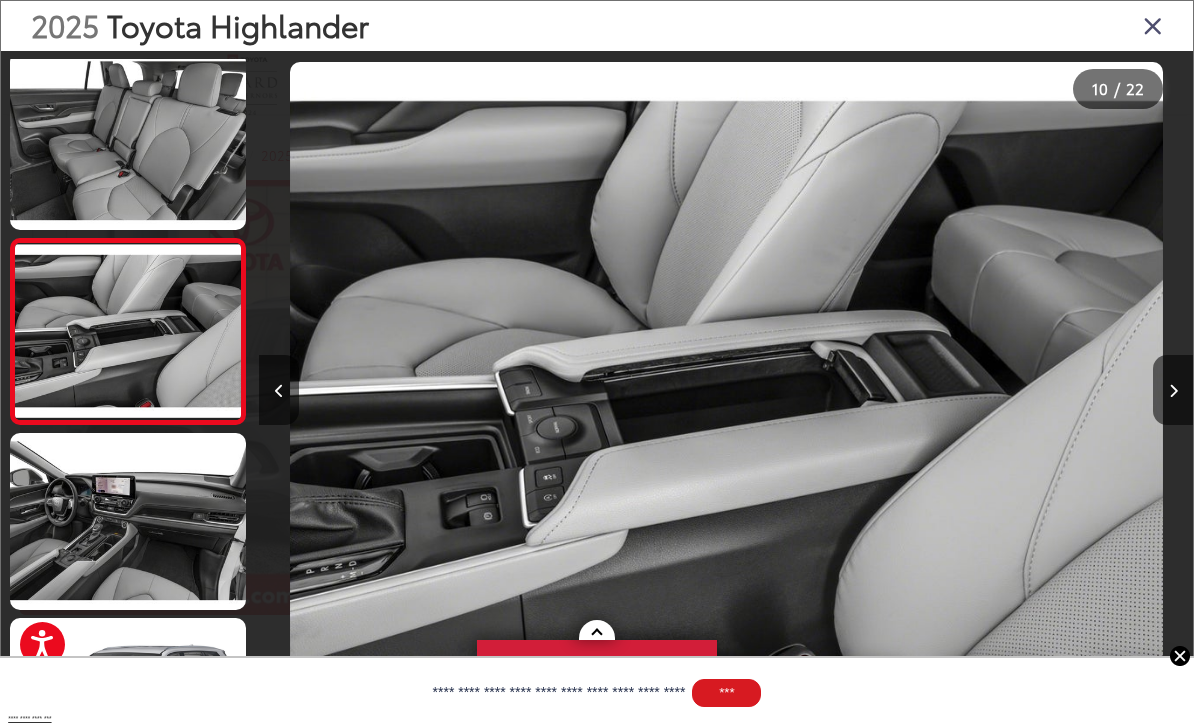click at bounding box center [1153, 25] 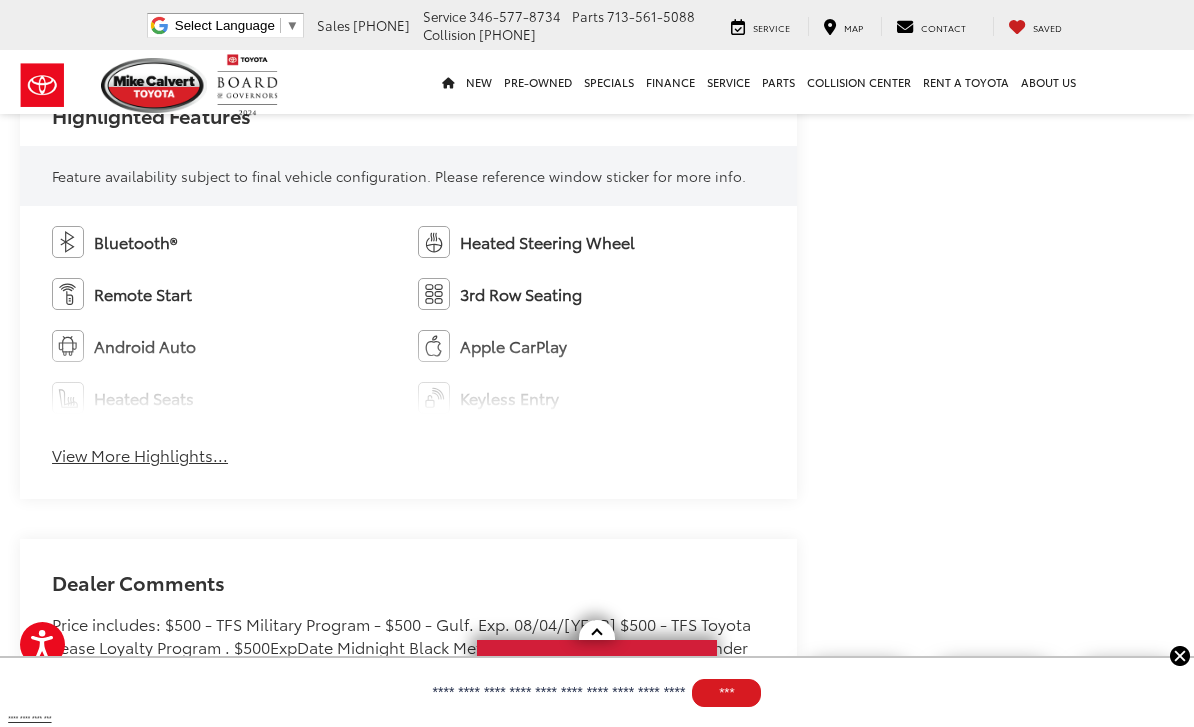 click on "View More Highlights..." at bounding box center [140, 455] 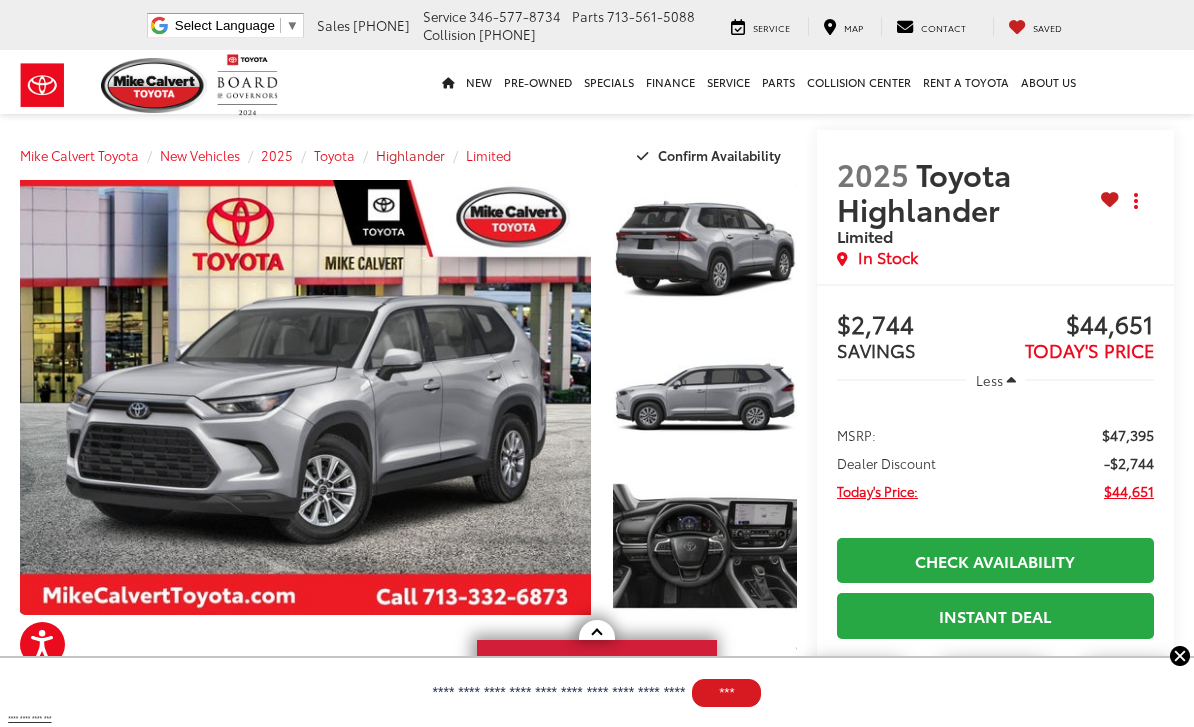 click on "Highlander" at bounding box center (410, 155) 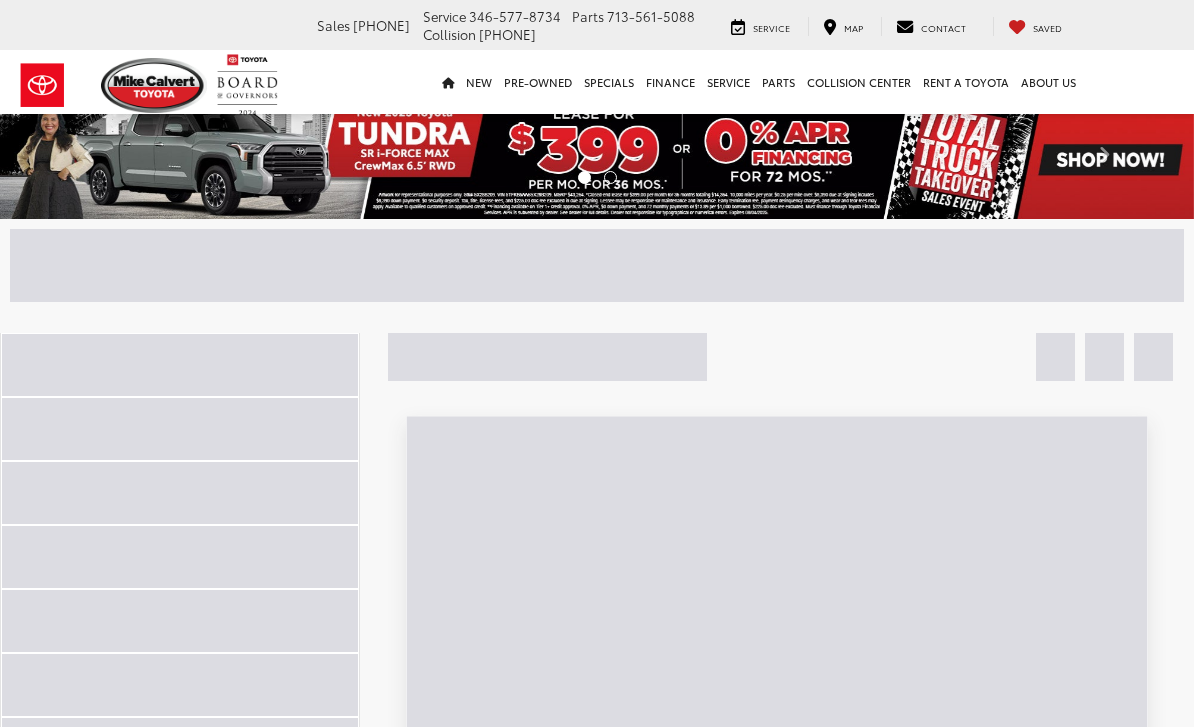 scroll, scrollTop: 0, scrollLeft: 0, axis: both 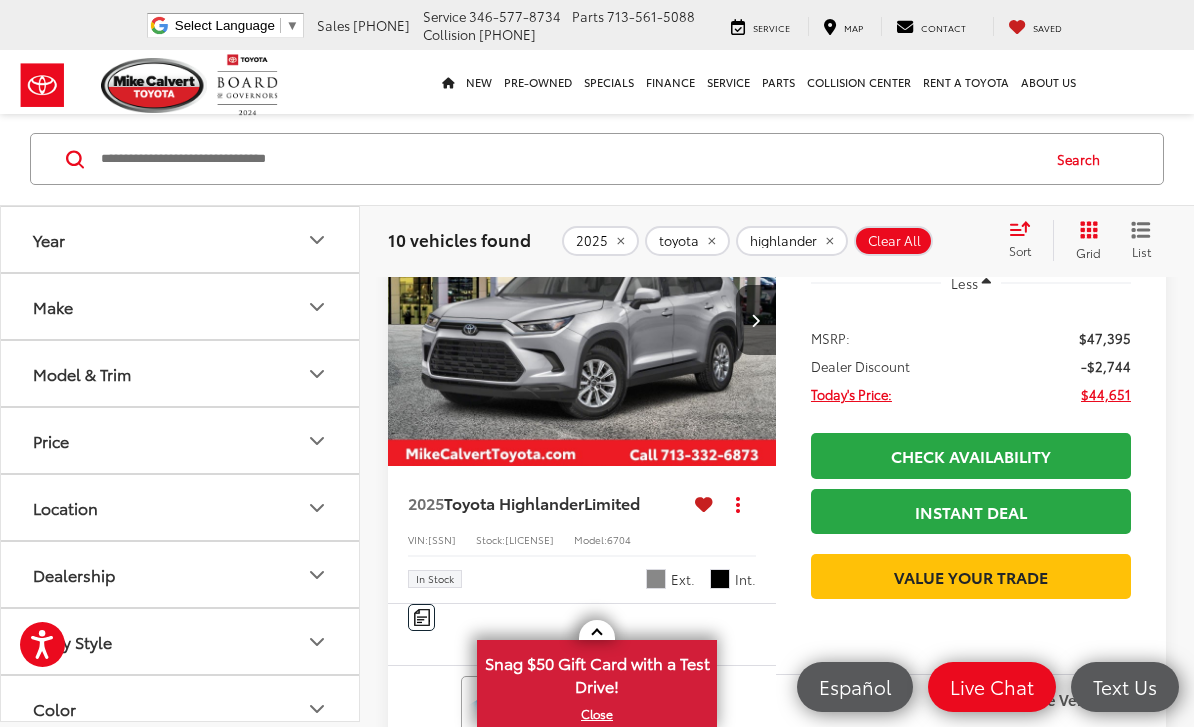 click at bounding box center [971, 544] 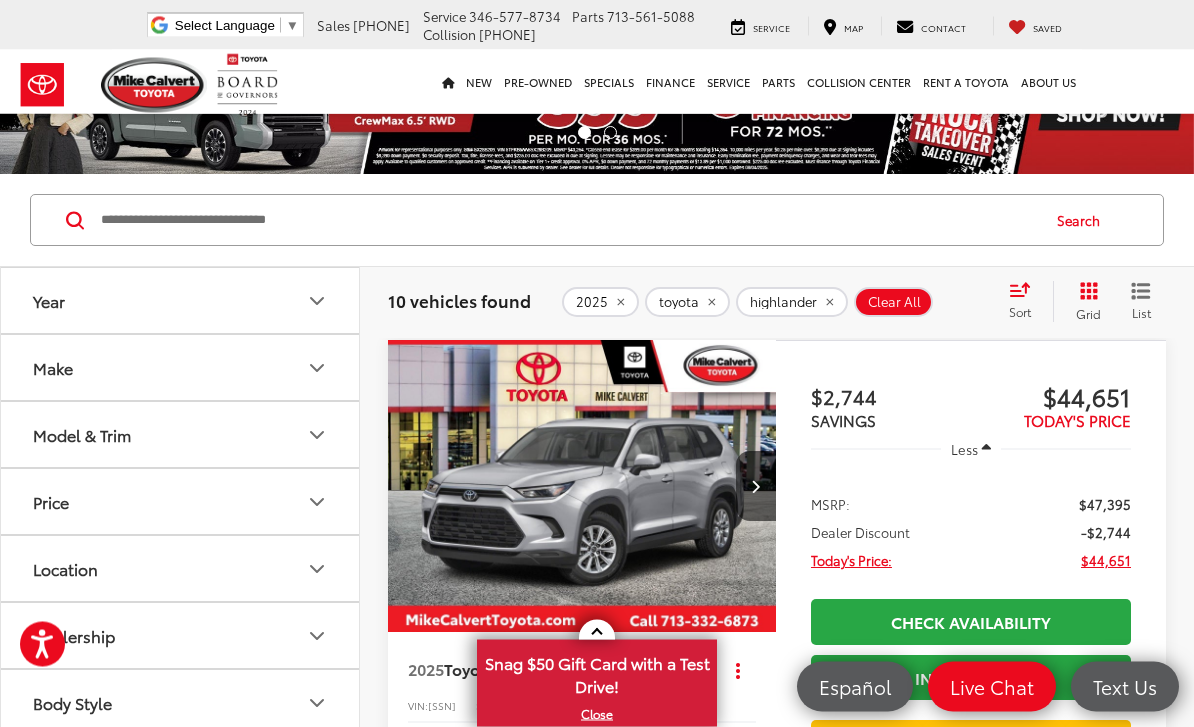 scroll, scrollTop: 79, scrollLeft: 0, axis: vertical 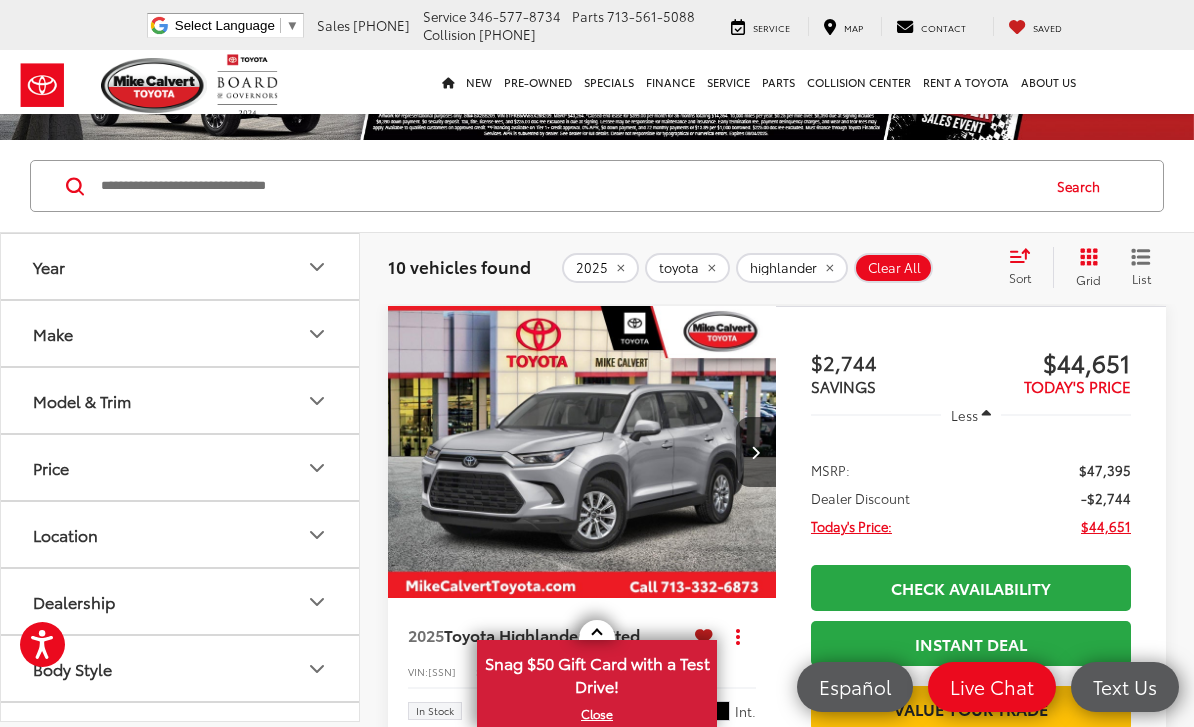 click at bounding box center [582, 452] 